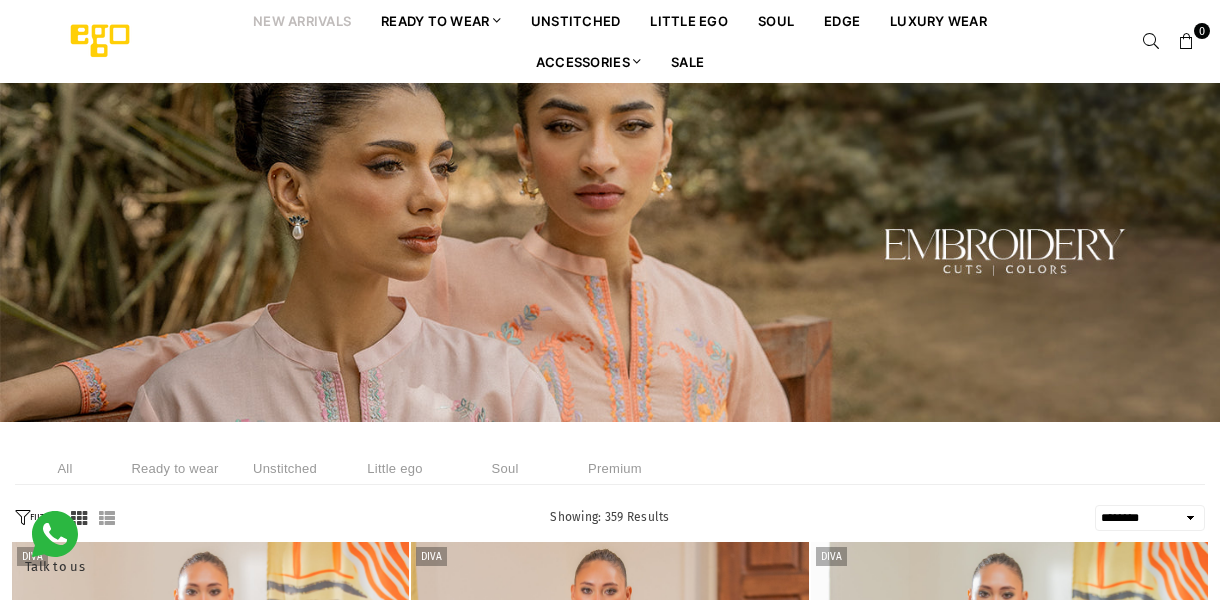 select on "******" 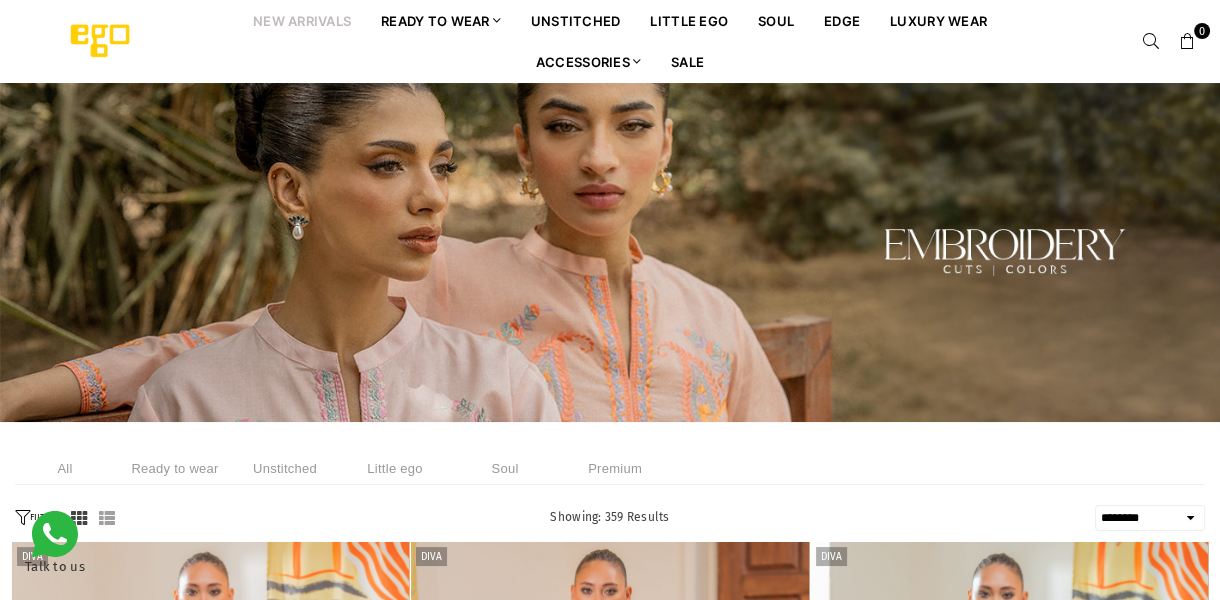 scroll, scrollTop: 0, scrollLeft: 0, axis: both 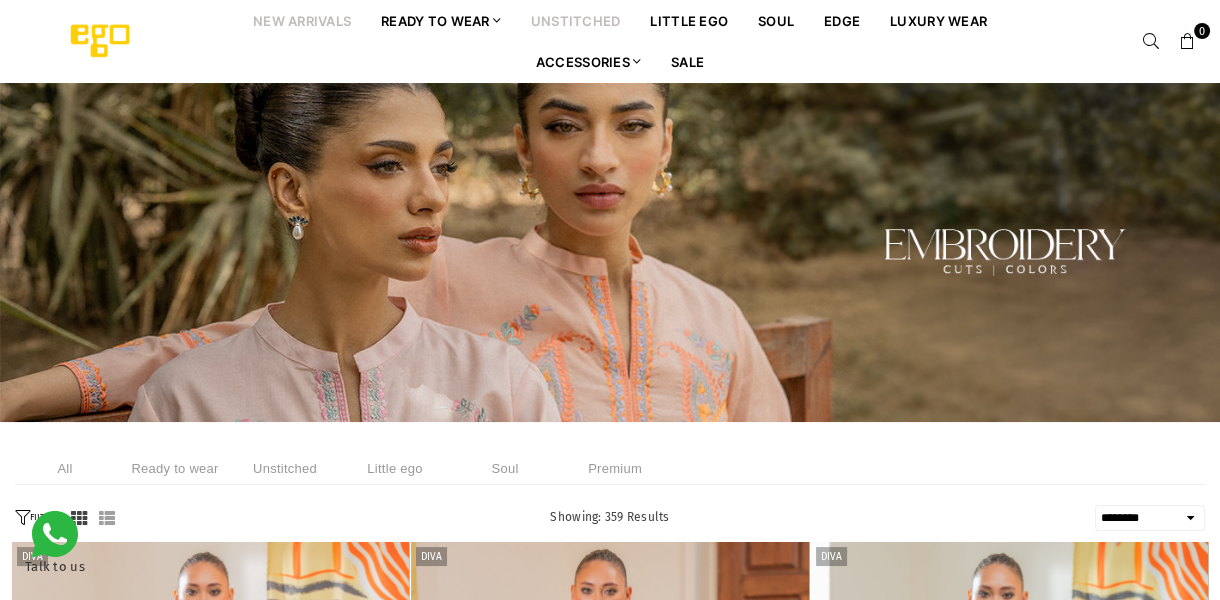click on "unstitched" at bounding box center [576, 20] 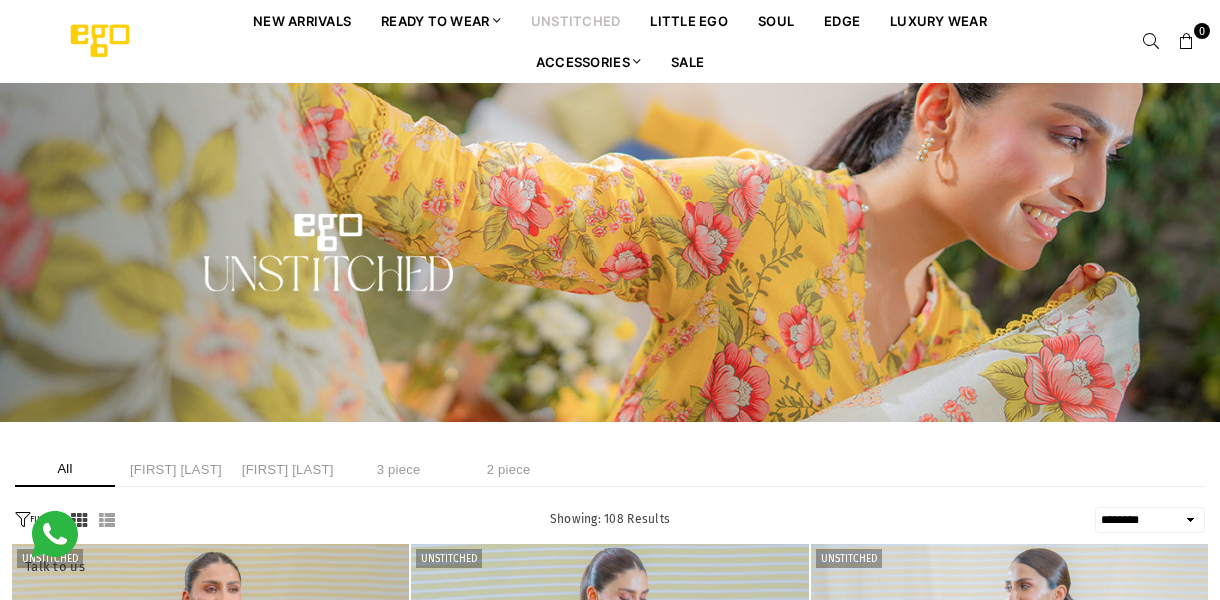 select on "******" 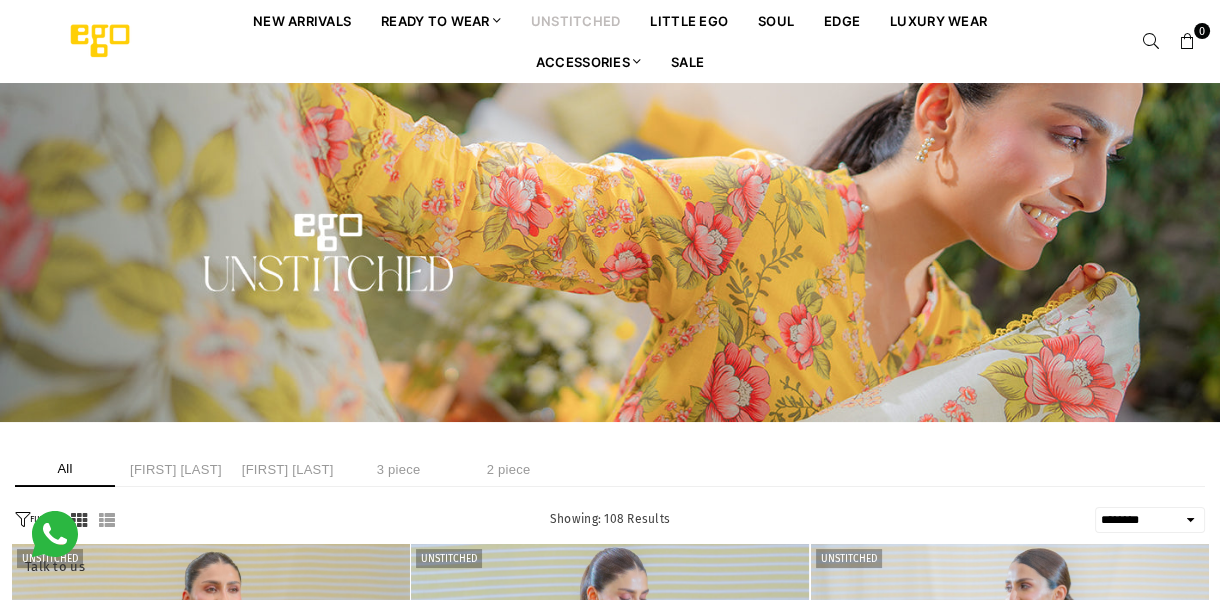 scroll, scrollTop: 0, scrollLeft: 0, axis: both 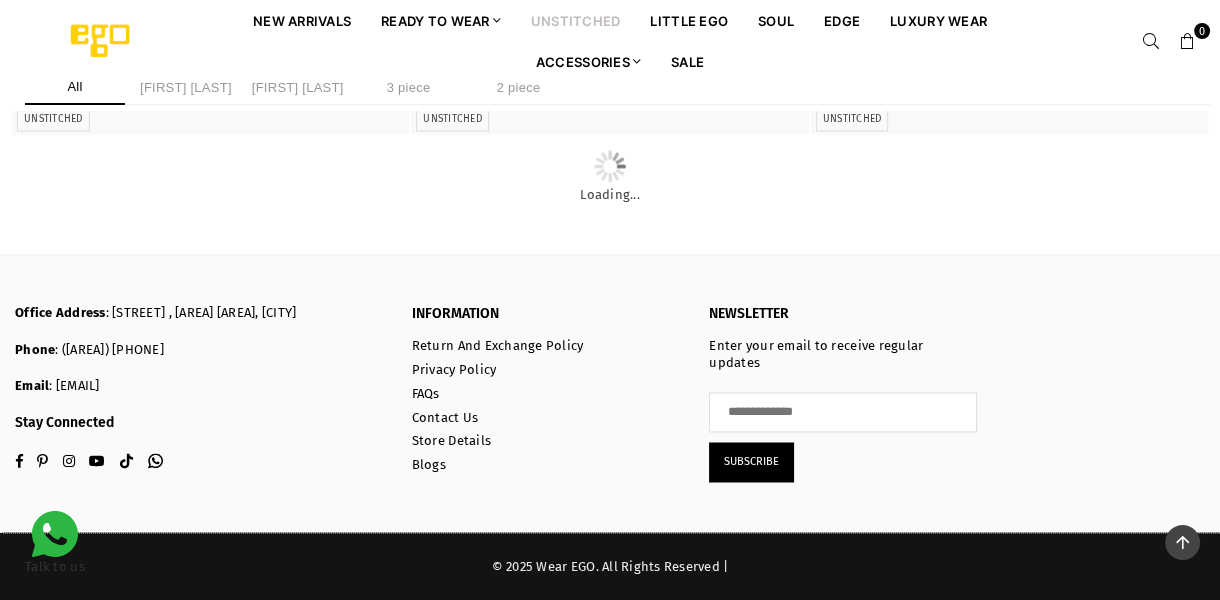 click at bounding box center (211, 6) 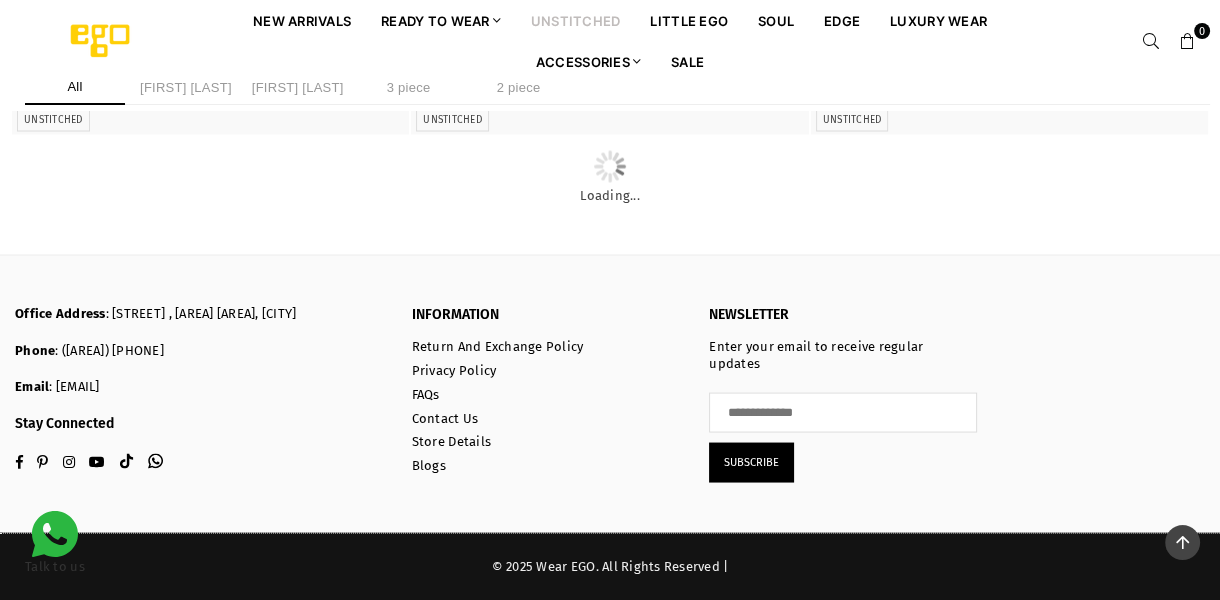 scroll, scrollTop: 9755, scrollLeft: 0, axis: vertical 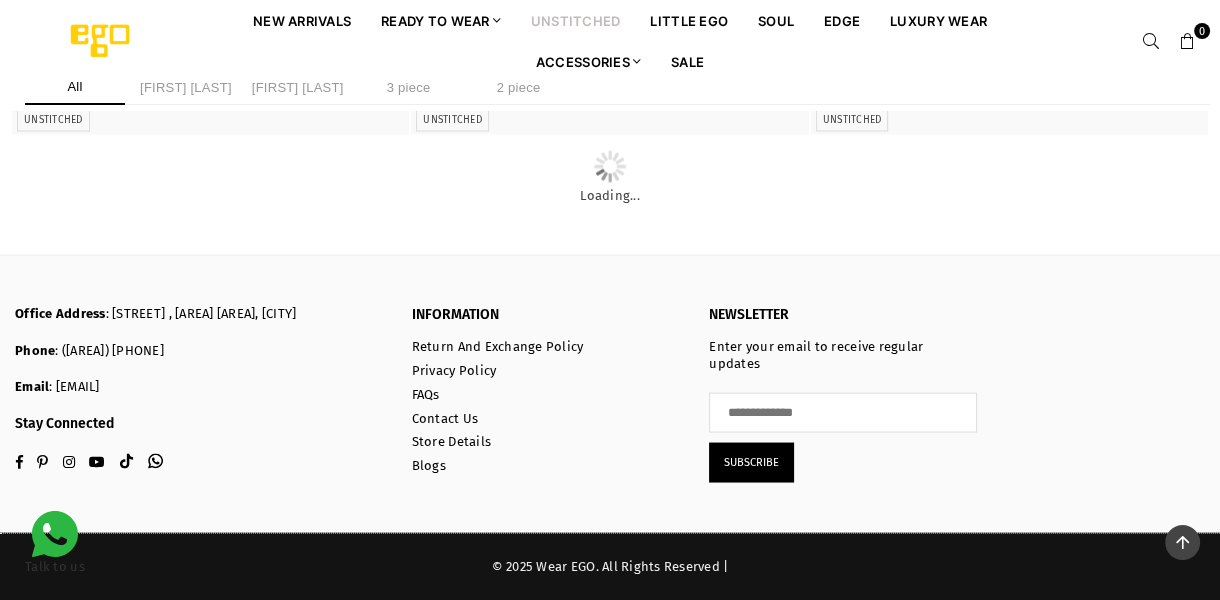 click at bounding box center (211, 6) 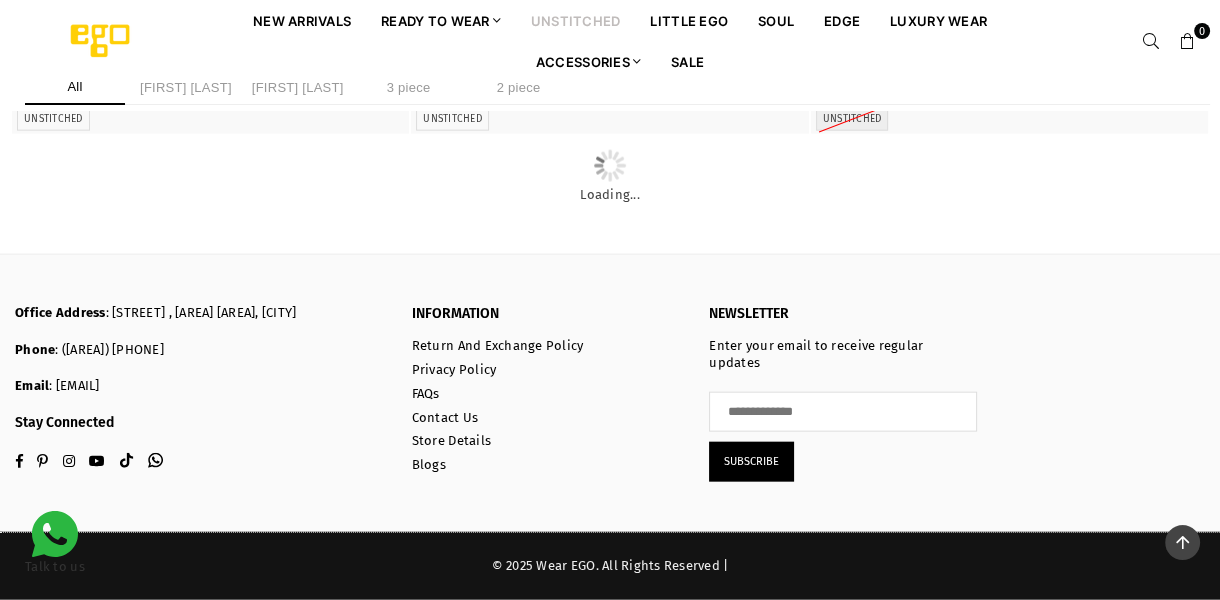 scroll, scrollTop: 15591, scrollLeft: 0, axis: vertical 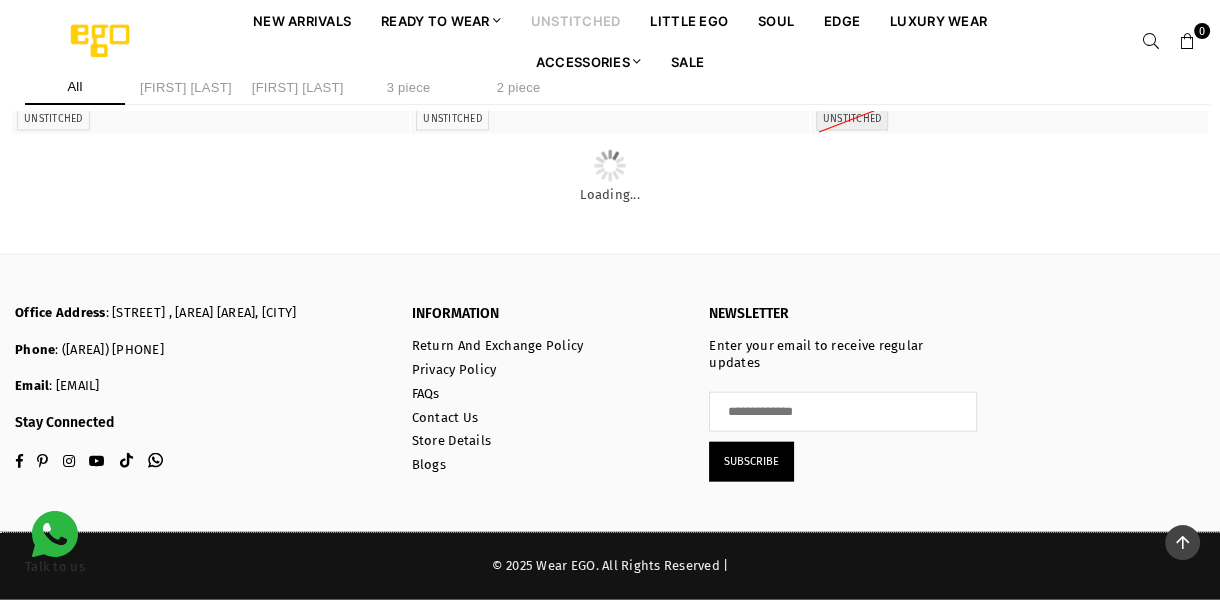 click at bounding box center (1010, -189) 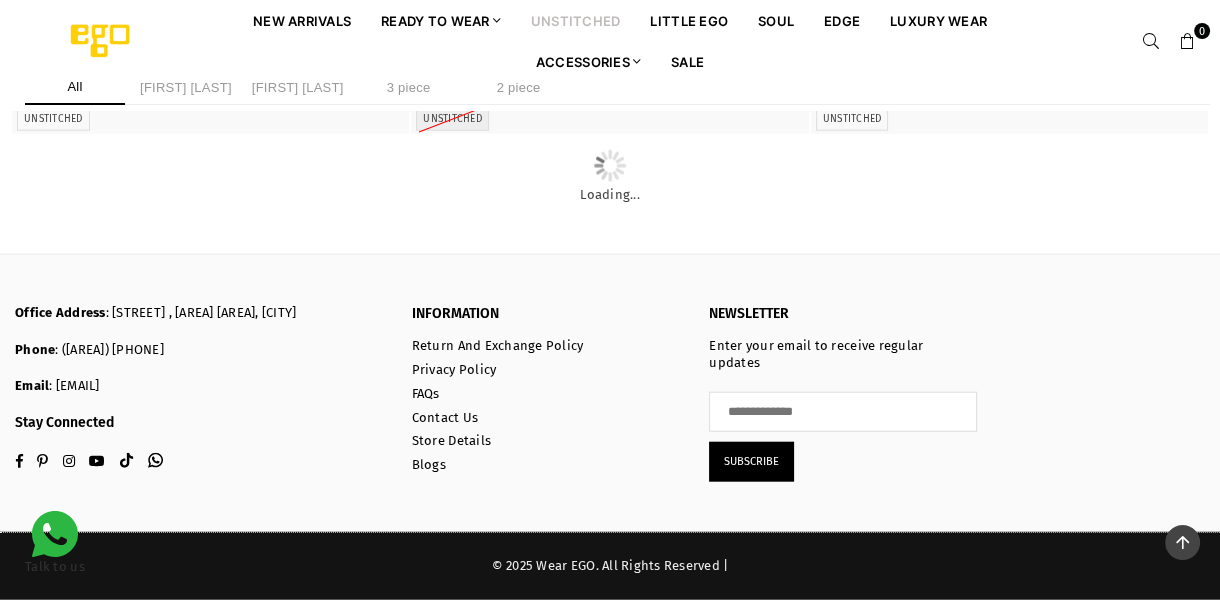 scroll, scrollTop: 18951, scrollLeft: 0, axis: vertical 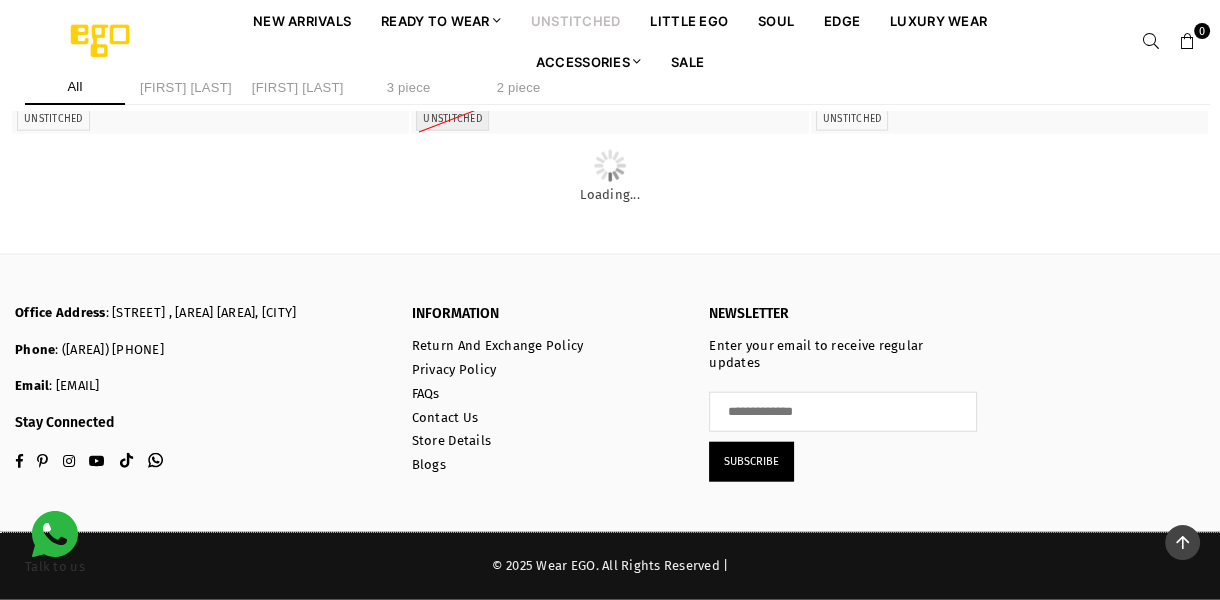 click at bounding box center (610, -124) 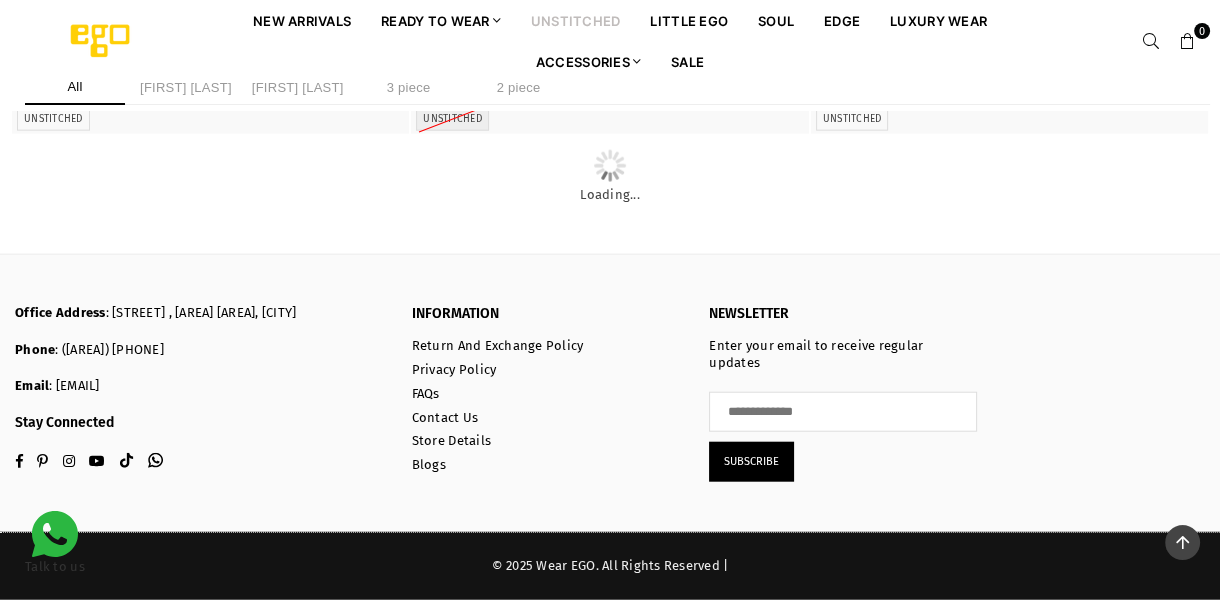 scroll, scrollTop: 21028, scrollLeft: 0, axis: vertical 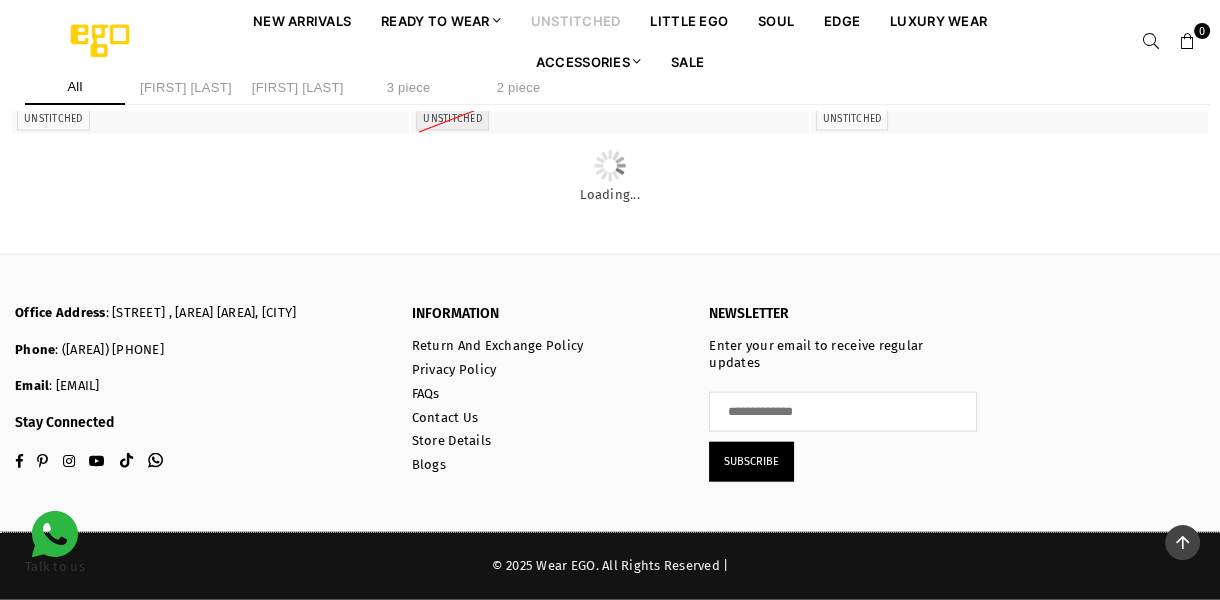 click at bounding box center (1010, 71) 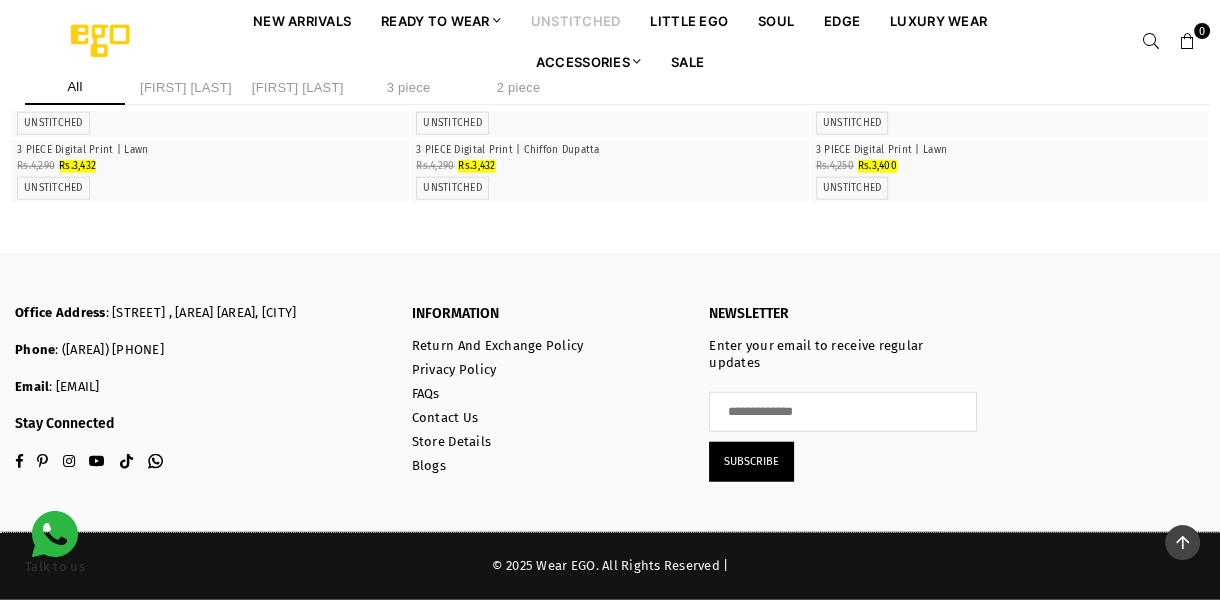 scroll, scrollTop: 22860, scrollLeft: 0, axis: vertical 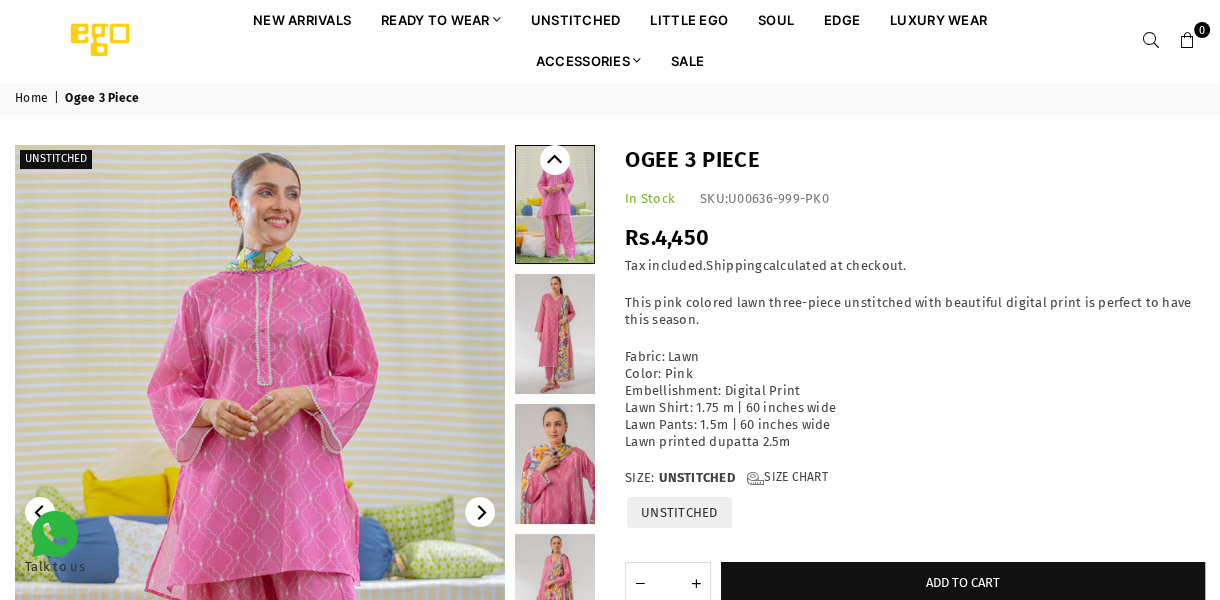 click at bounding box center (555, 334) 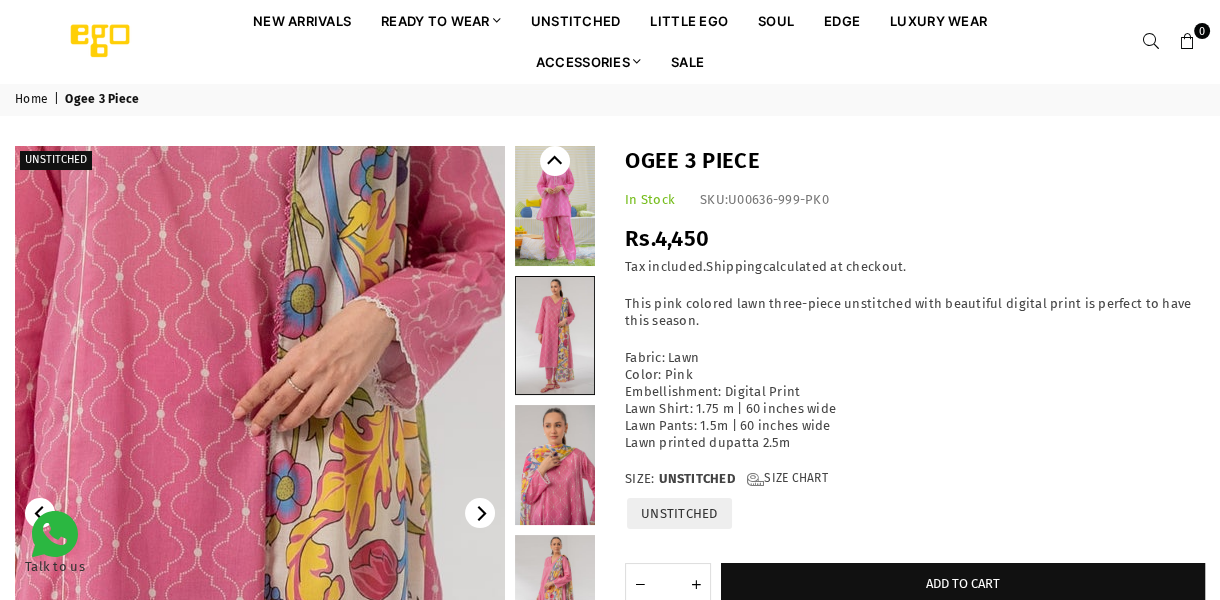 scroll, scrollTop: 0, scrollLeft: 0, axis: both 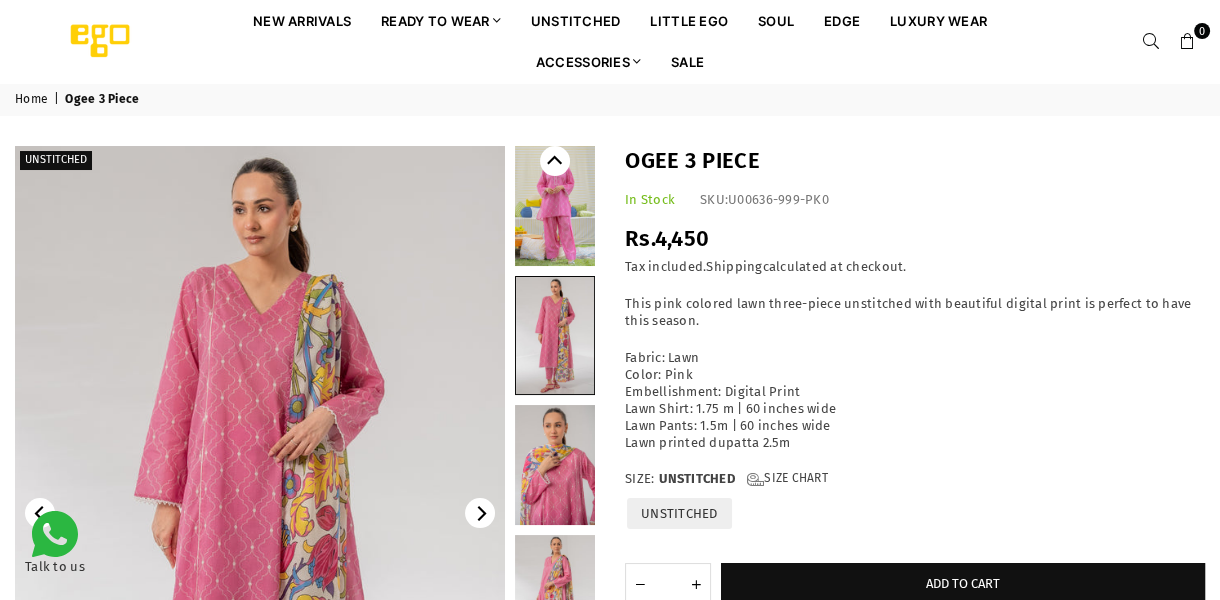 click 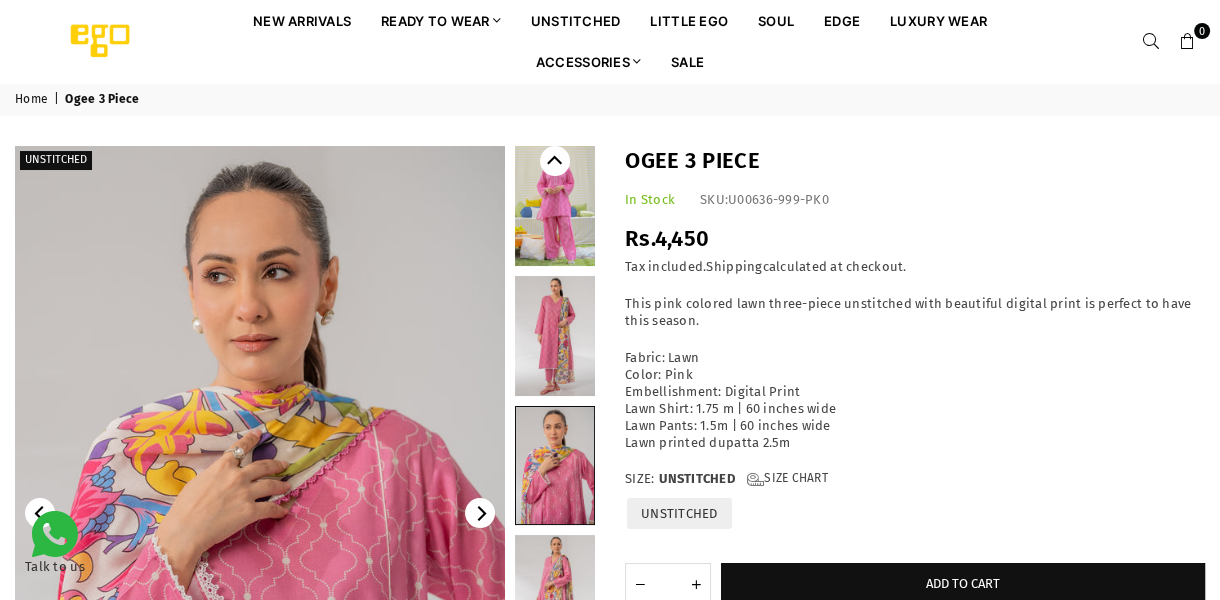 click 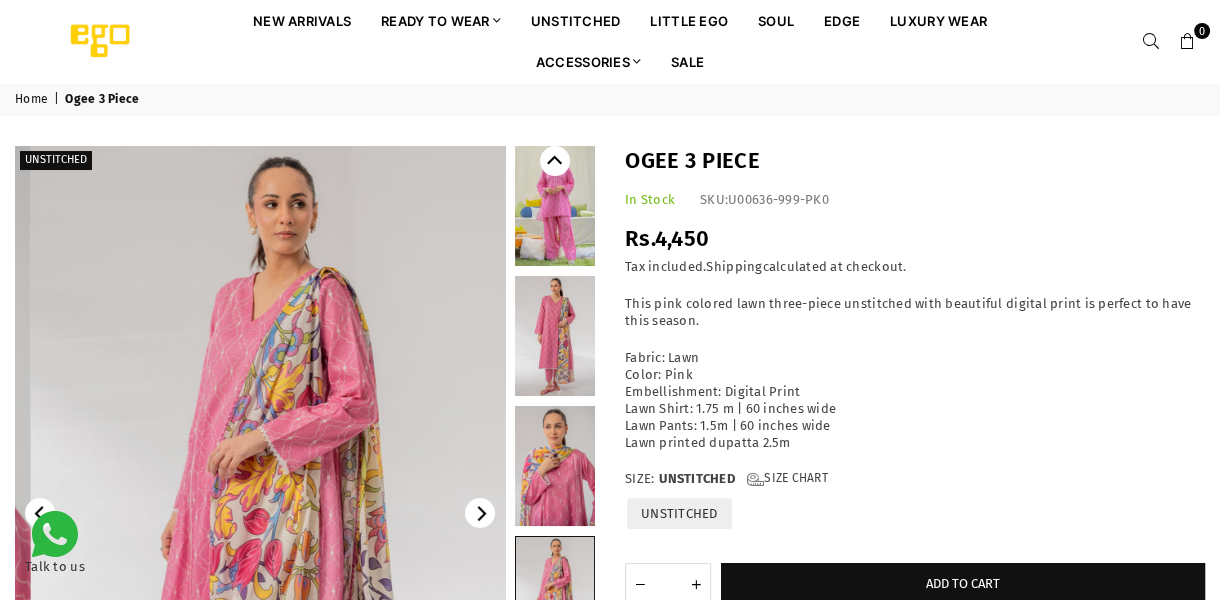 scroll, scrollTop: 44, scrollLeft: 0, axis: vertical 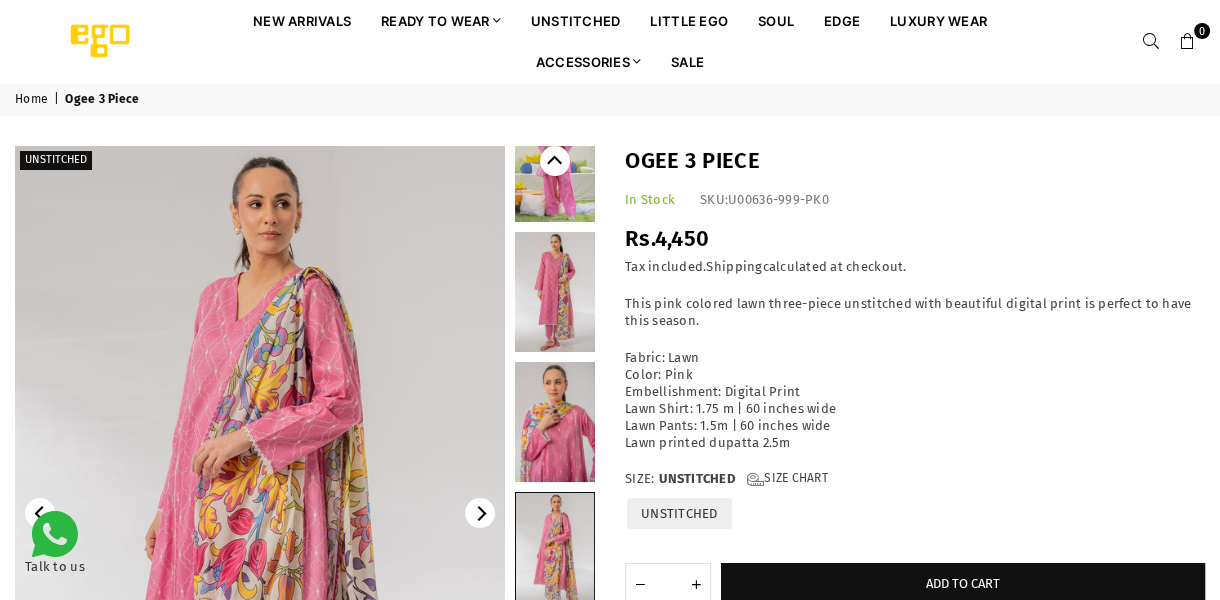 click 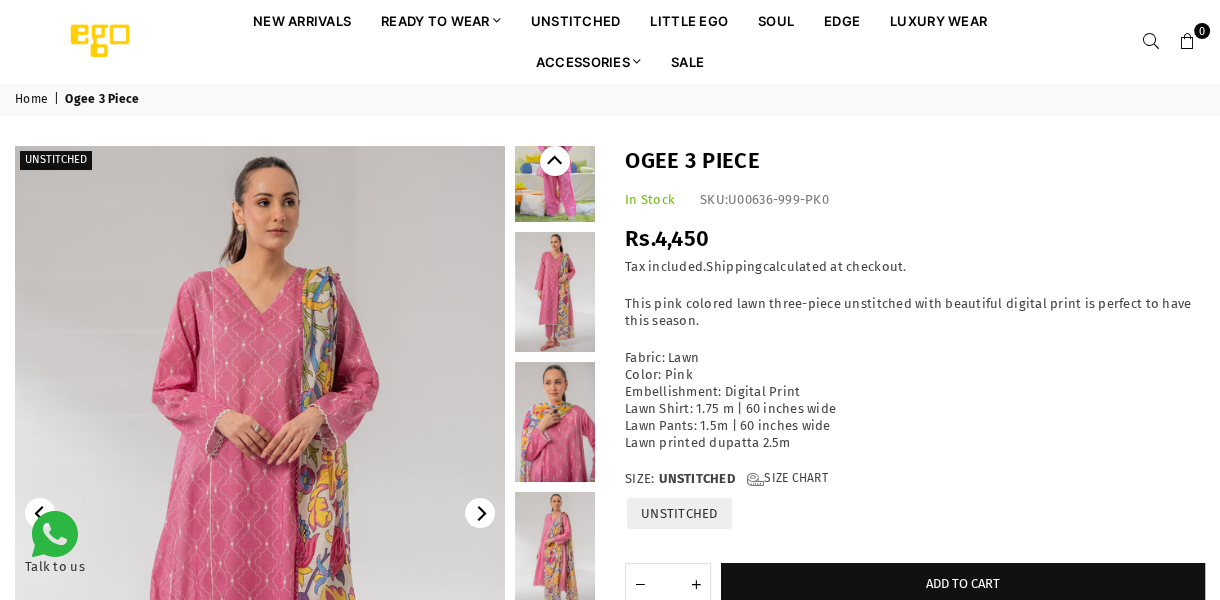 click 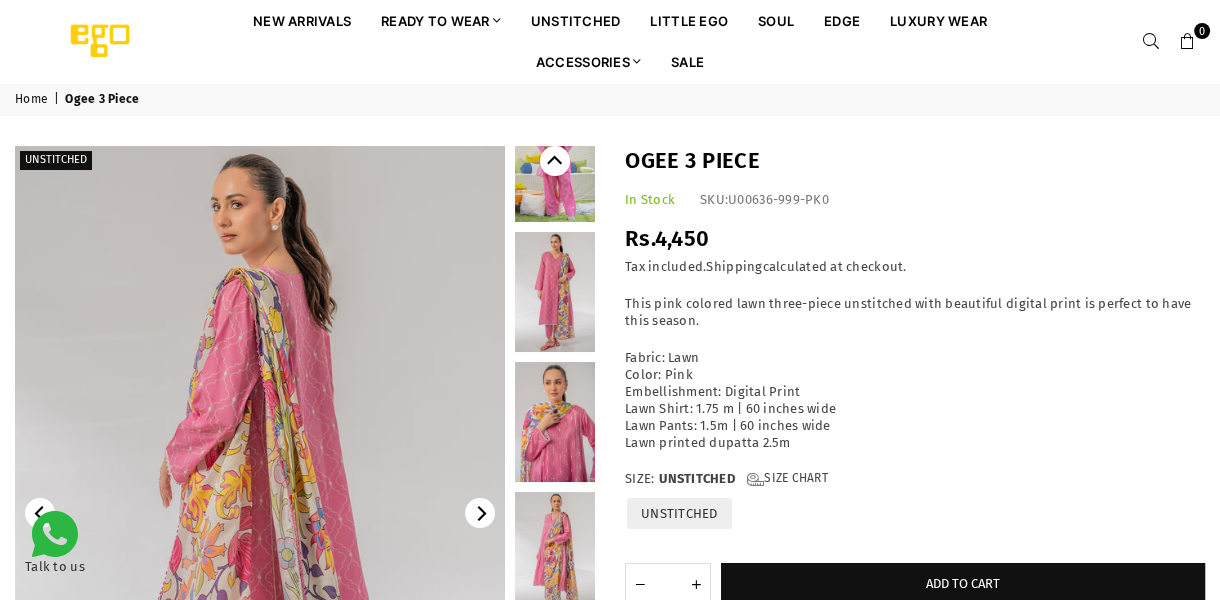 click 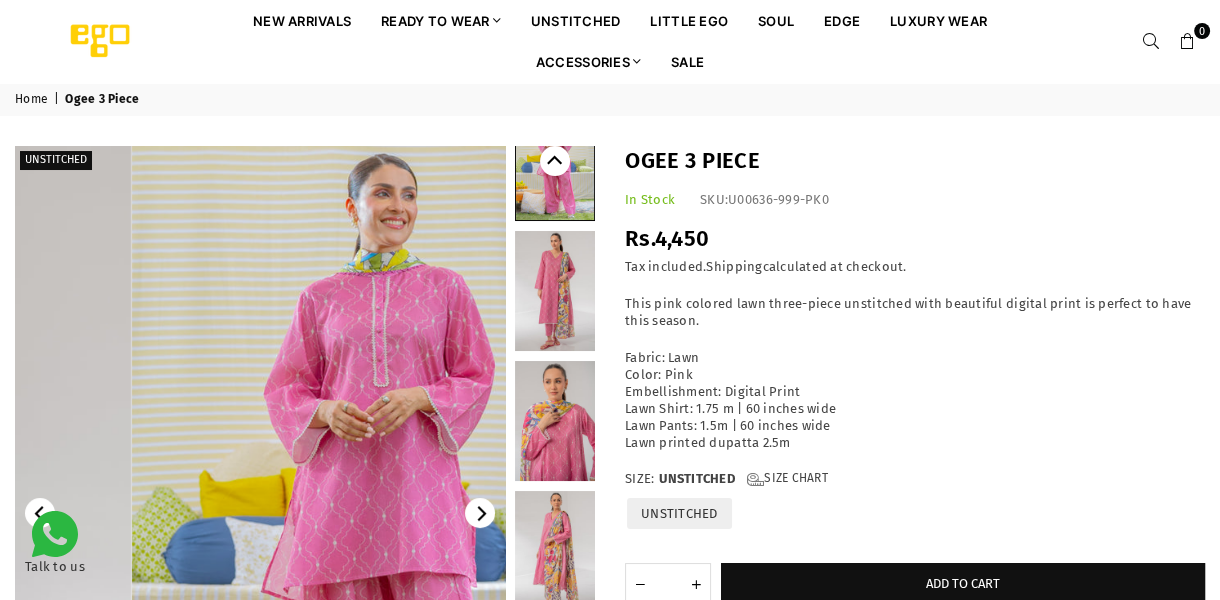 scroll, scrollTop: 0, scrollLeft: 0, axis: both 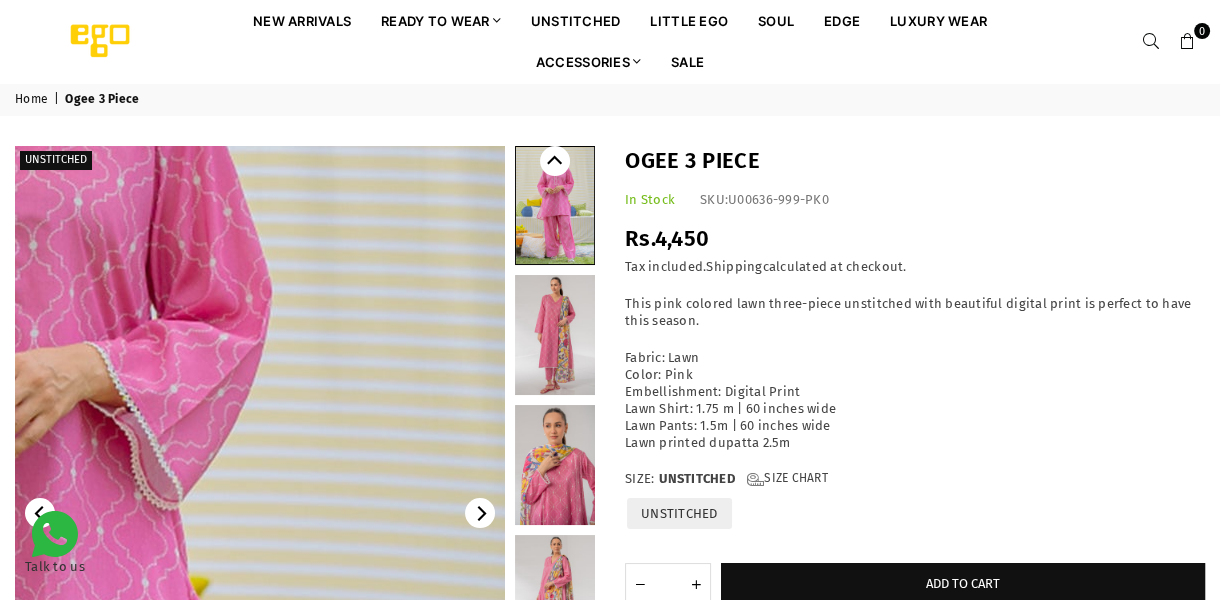 click at bounding box center [-18, 654] 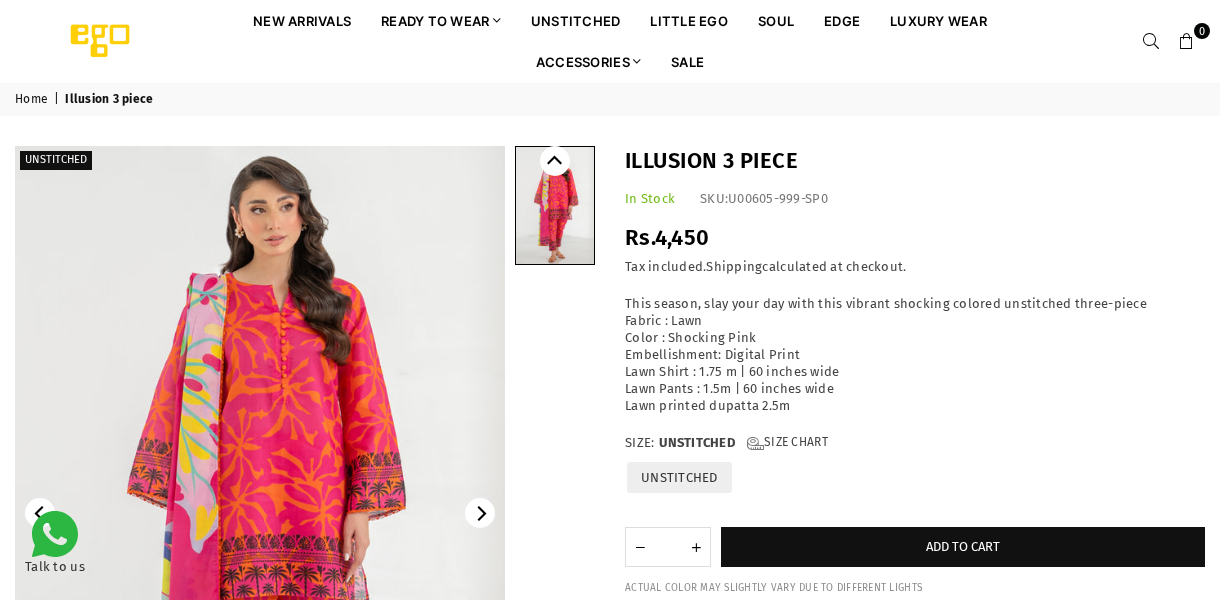 scroll, scrollTop: 0, scrollLeft: 0, axis: both 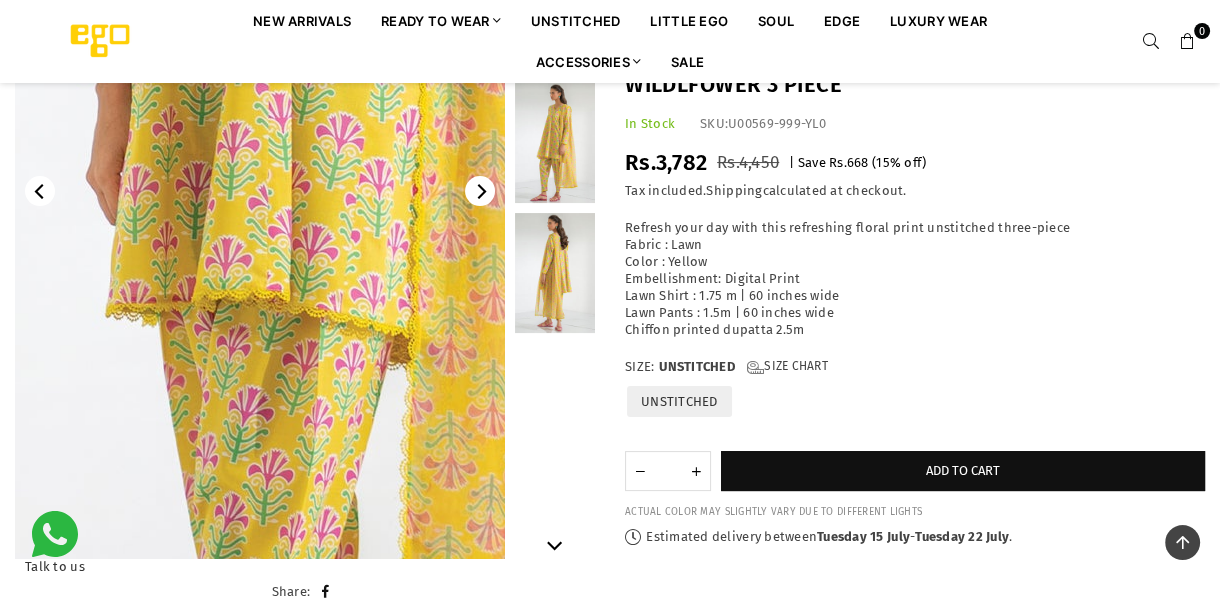 click at bounding box center [308, 109] 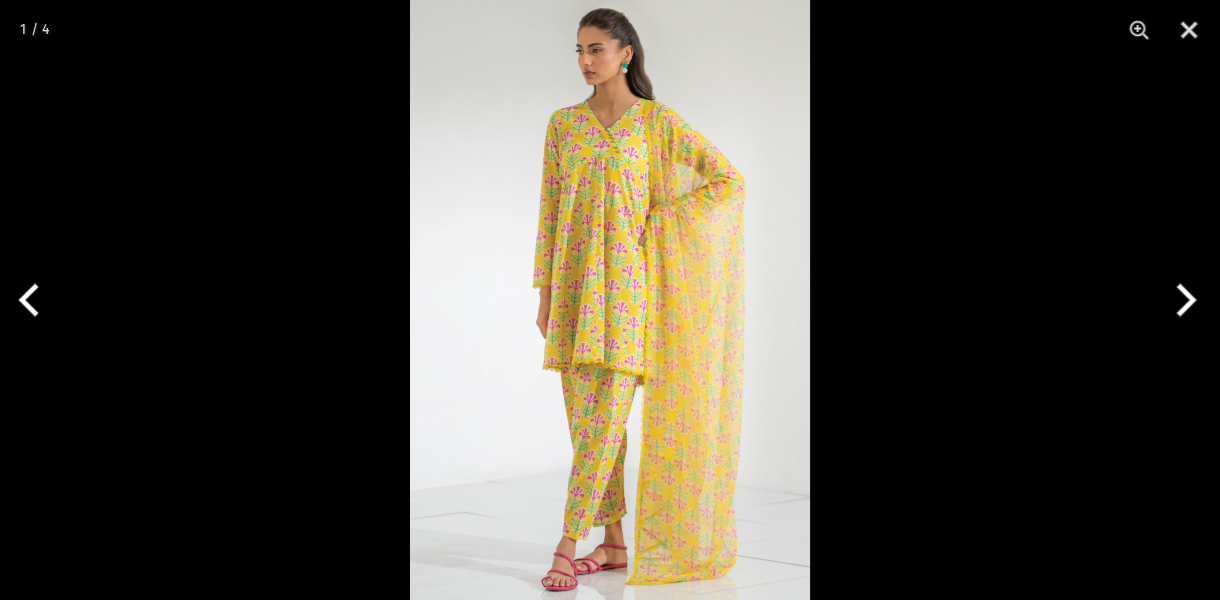 click at bounding box center [1182, 300] 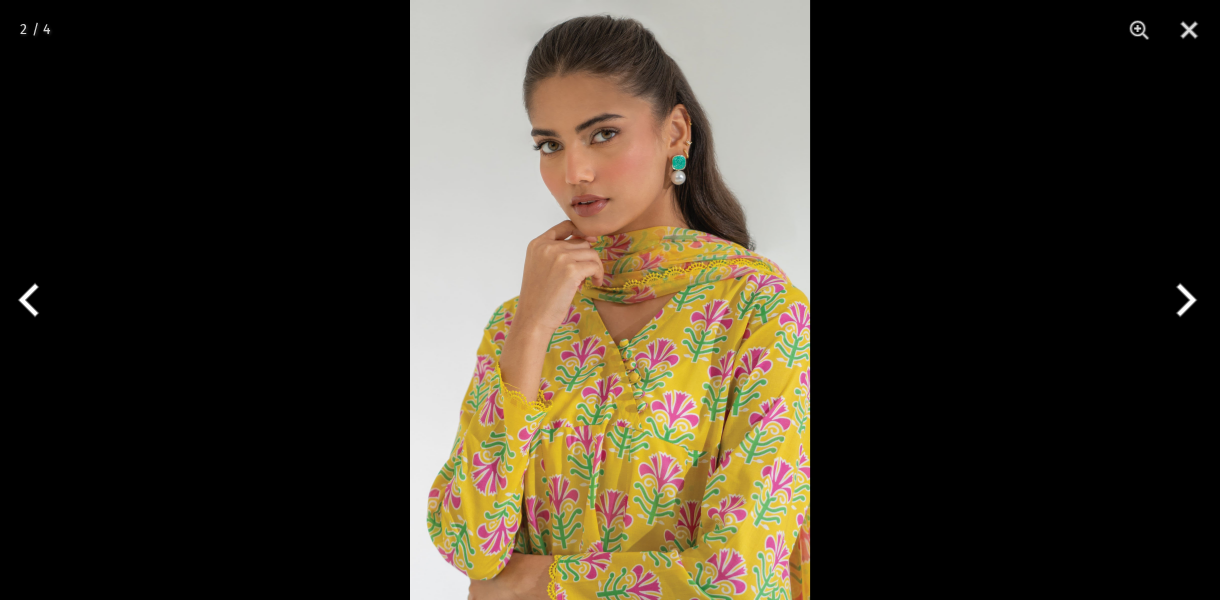 click at bounding box center (1182, 300) 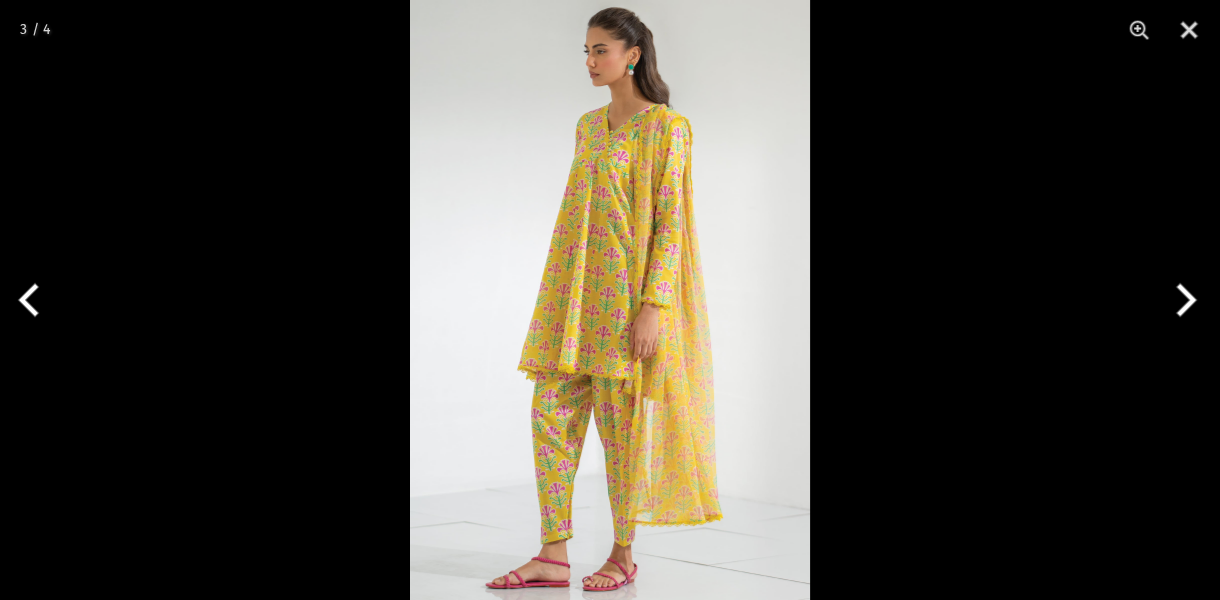 click at bounding box center [1182, 300] 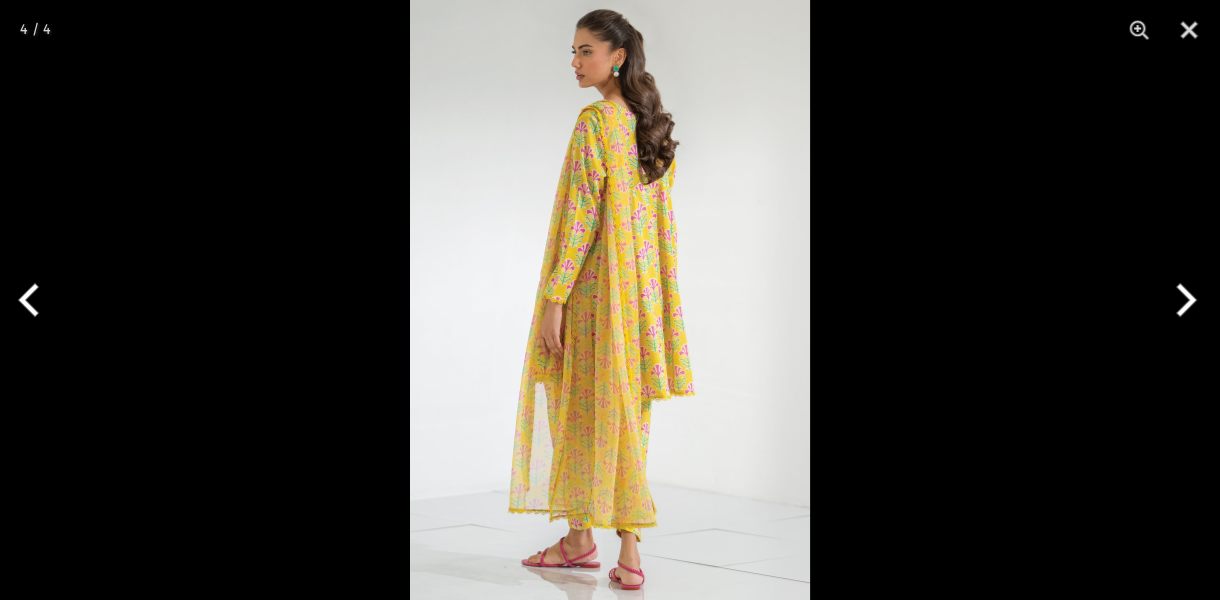 click at bounding box center (1182, 300) 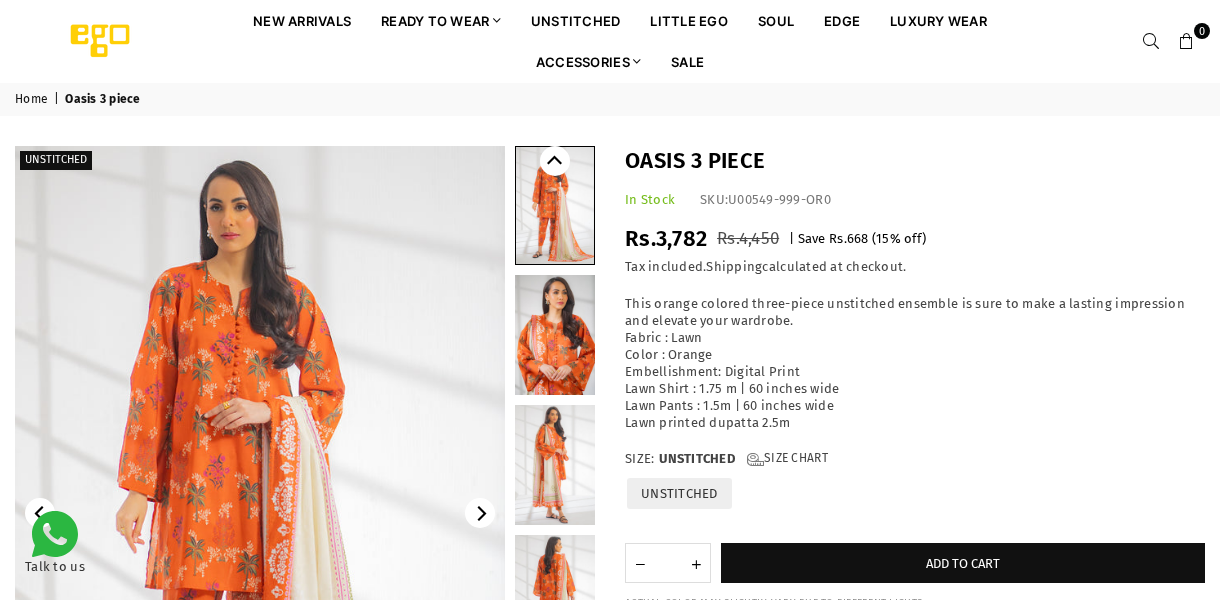 scroll, scrollTop: 0, scrollLeft: 0, axis: both 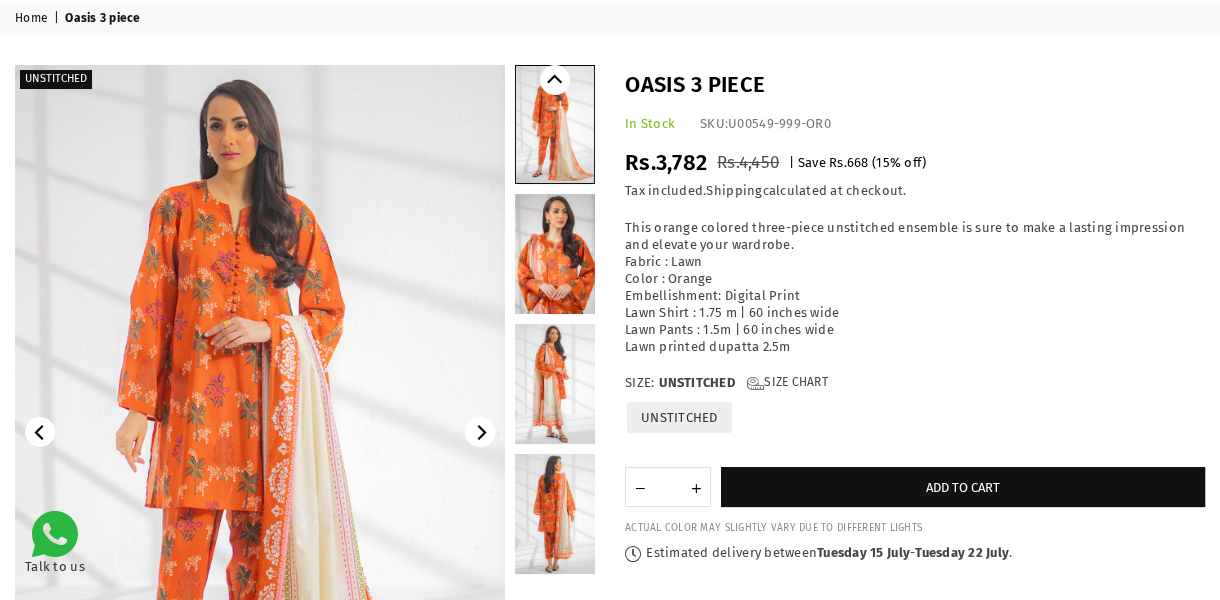 click at bounding box center (555, 254) 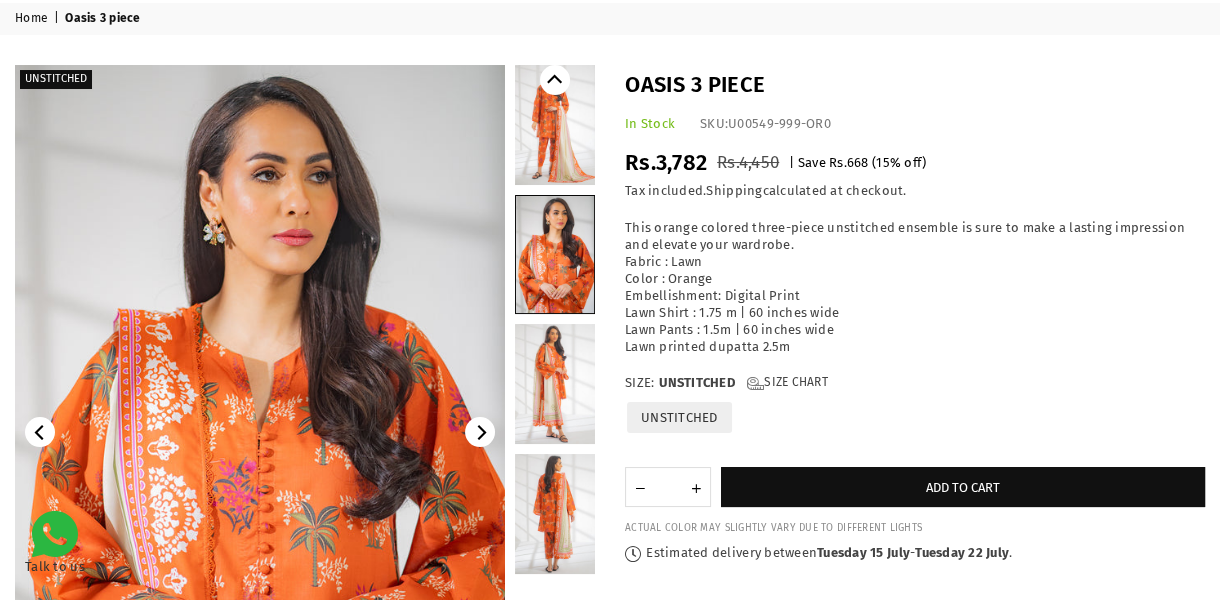 click at bounding box center [555, 254] 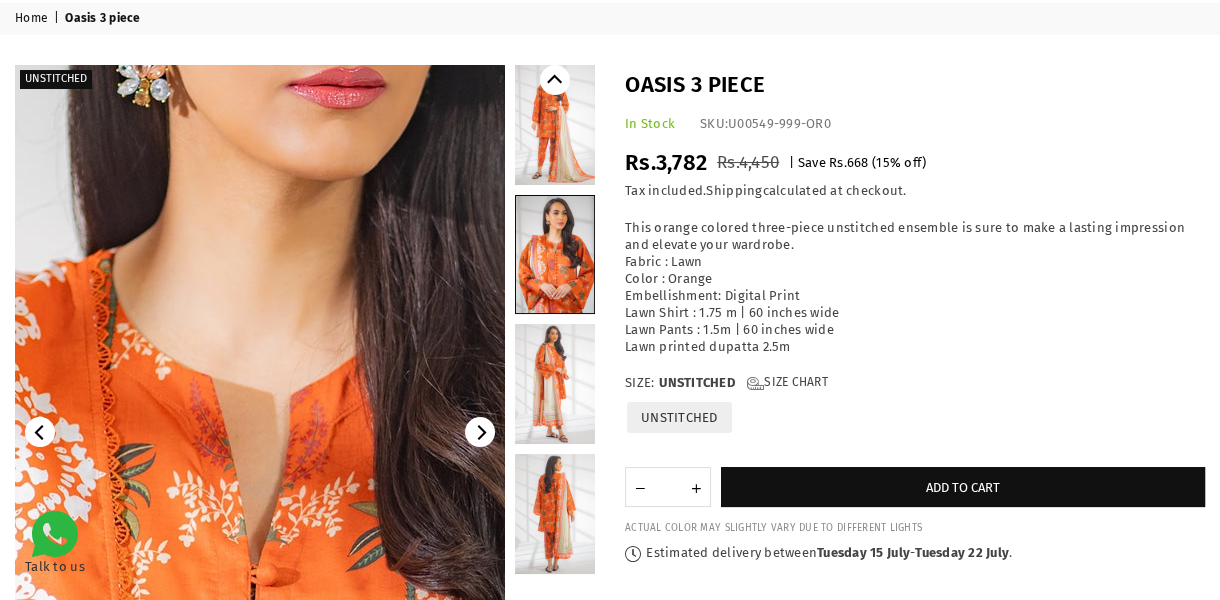 click at bounding box center (256, 566) 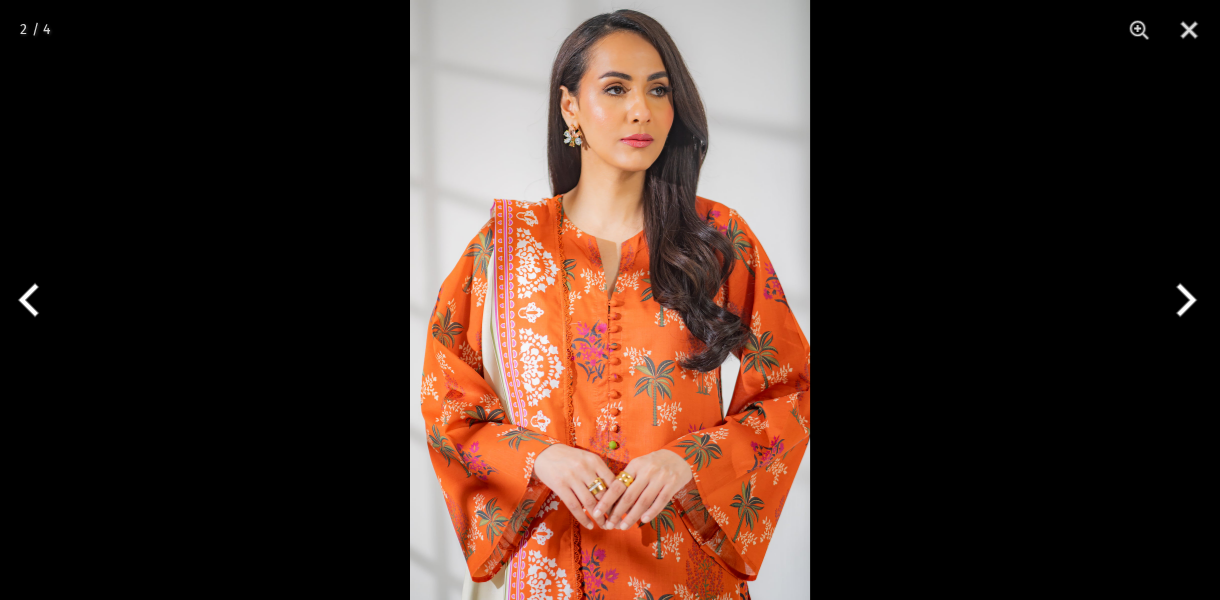 click at bounding box center [1182, 300] 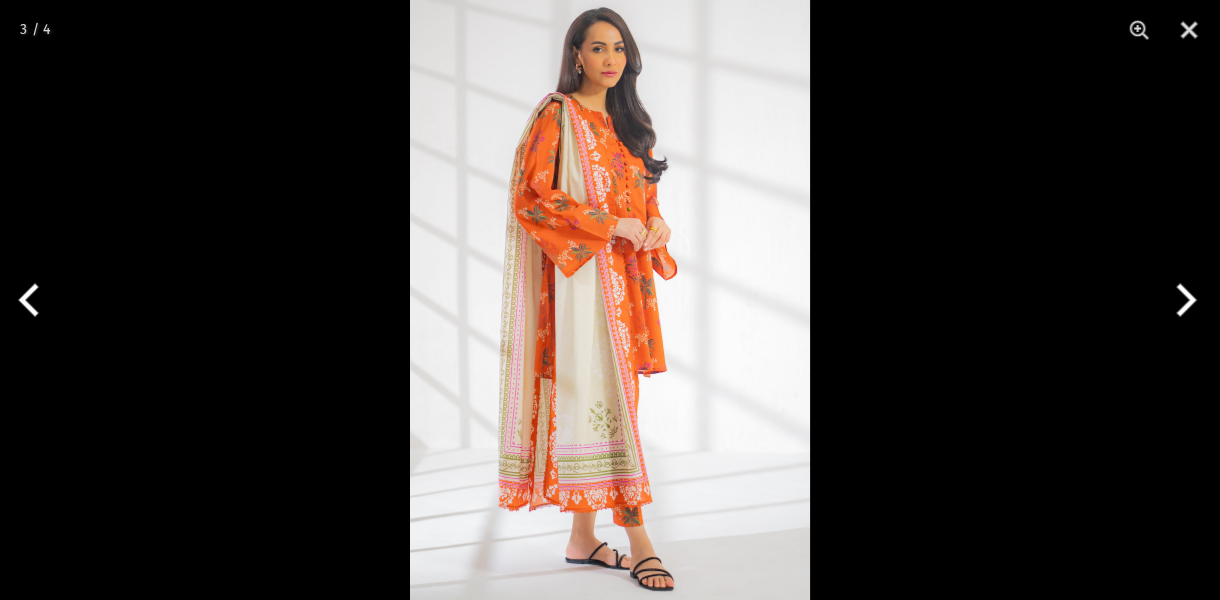 click at bounding box center (1182, 300) 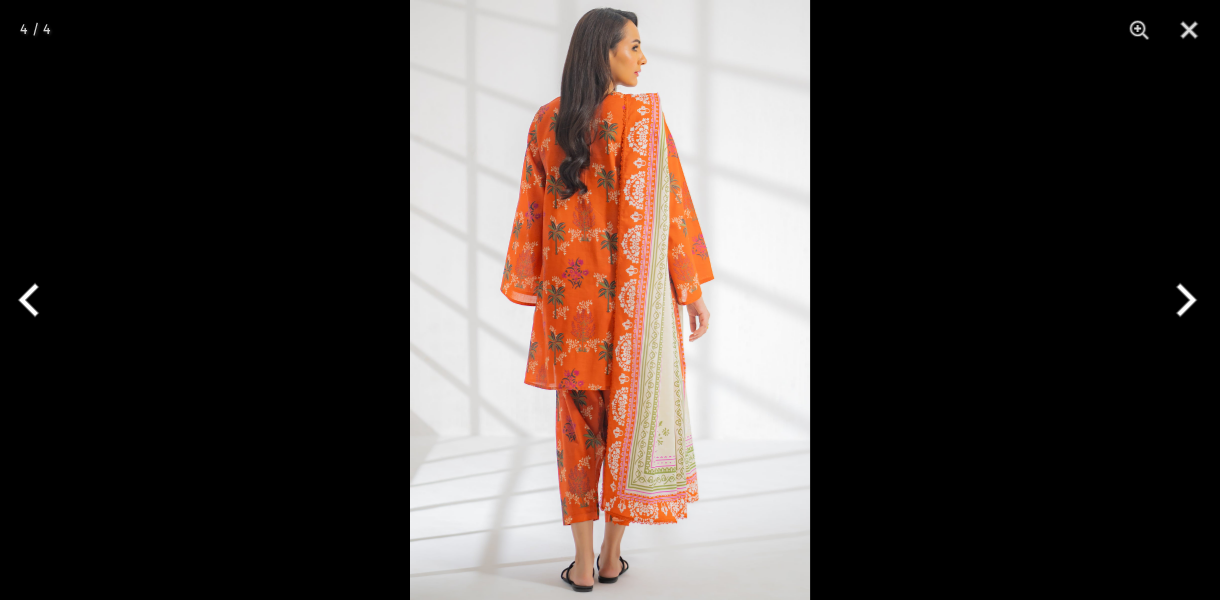 click at bounding box center [1182, 300] 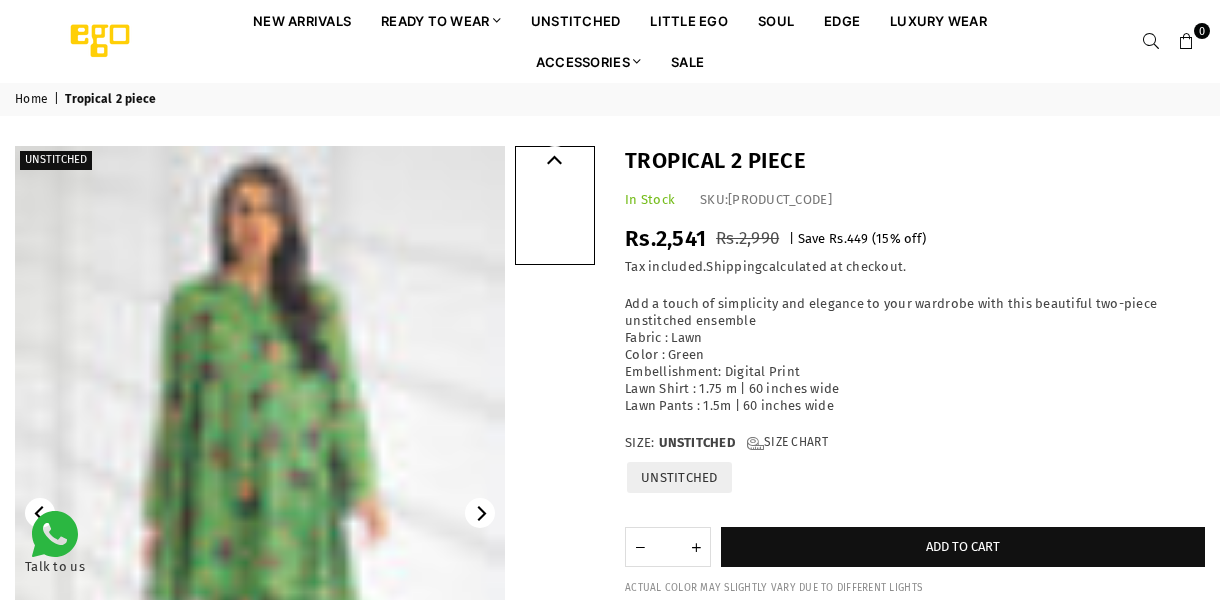 scroll, scrollTop: 0, scrollLeft: 0, axis: both 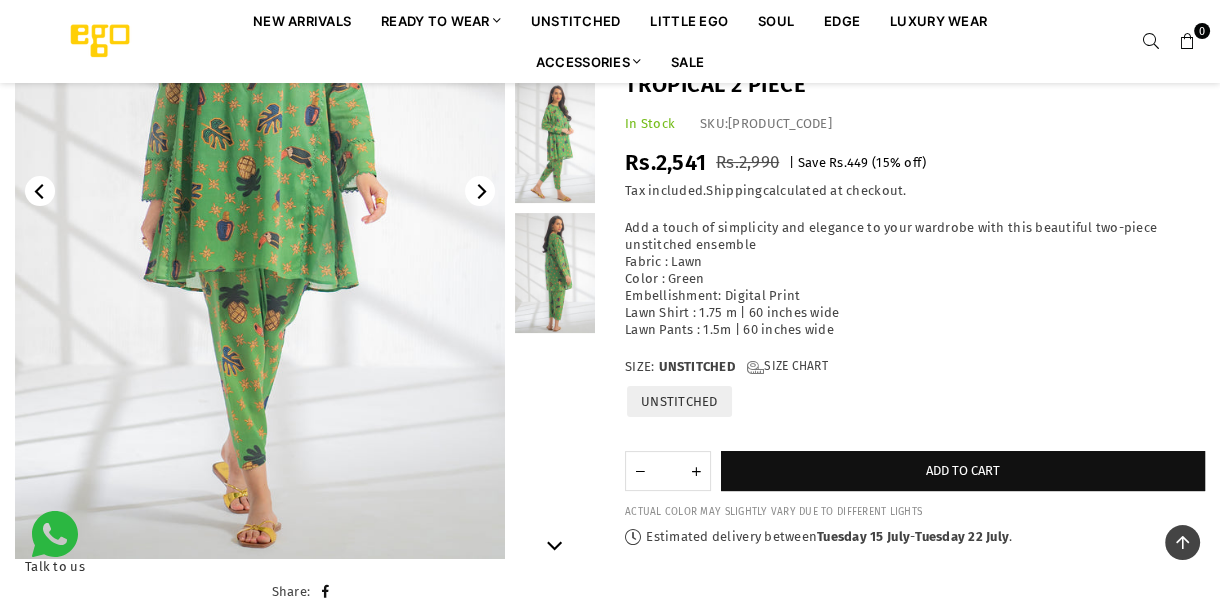 click 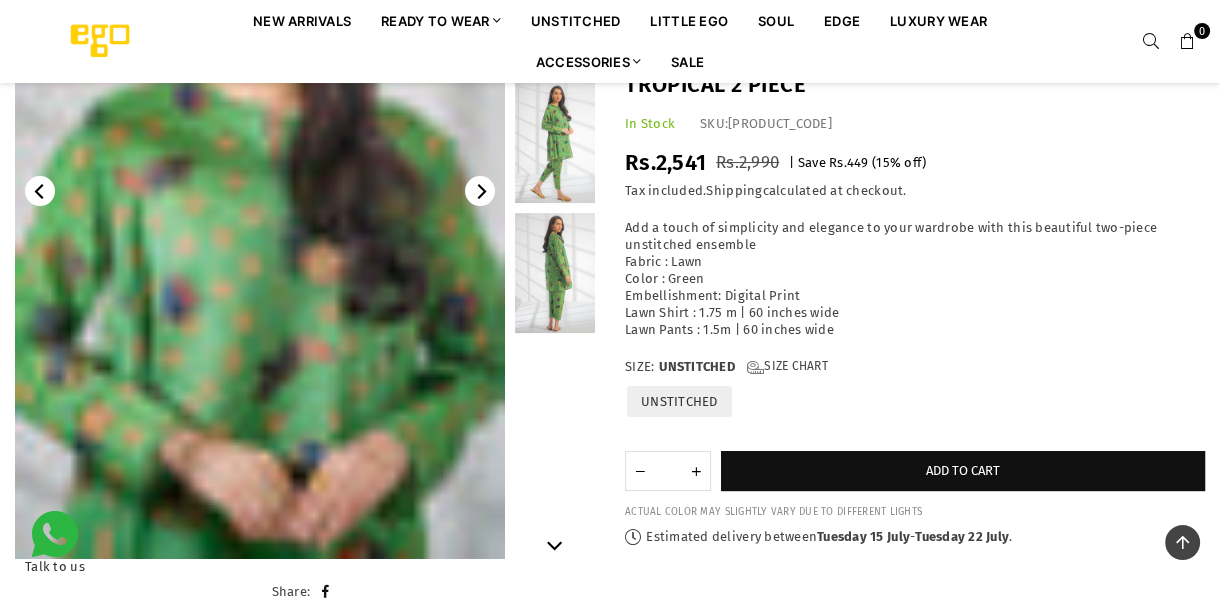 click 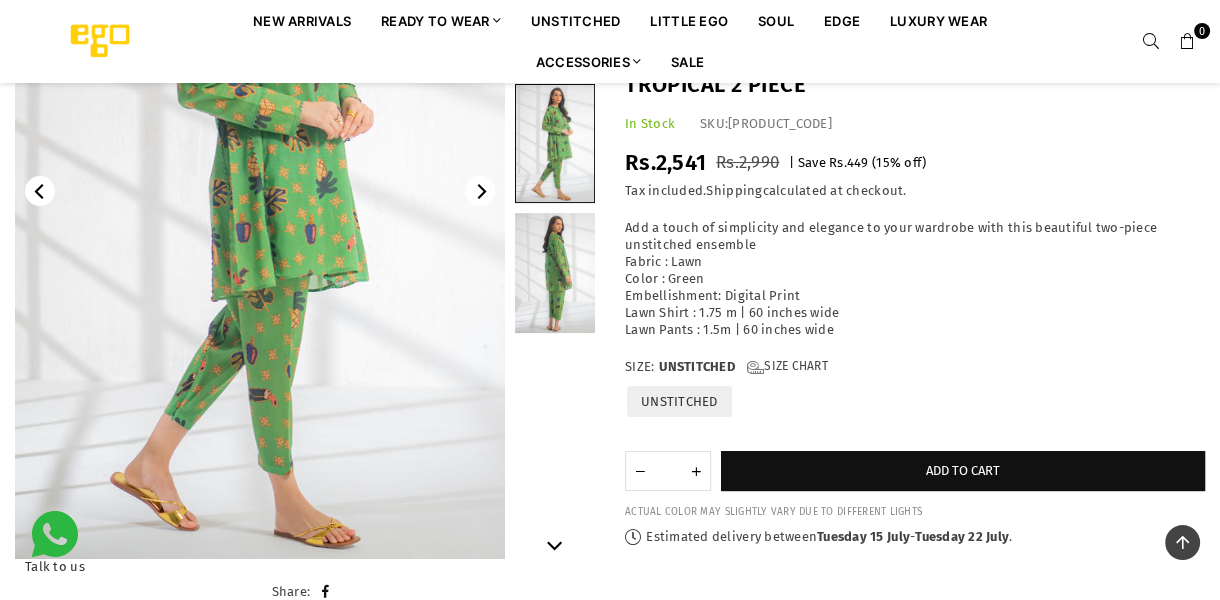 click 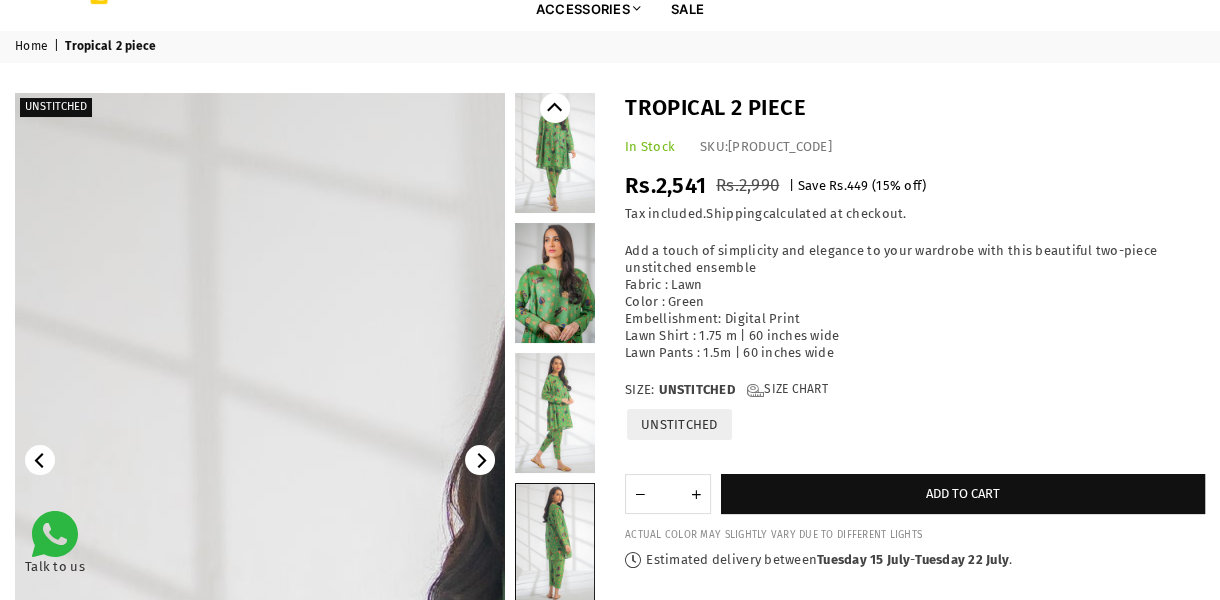 scroll, scrollTop: 81, scrollLeft: 0, axis: vertical 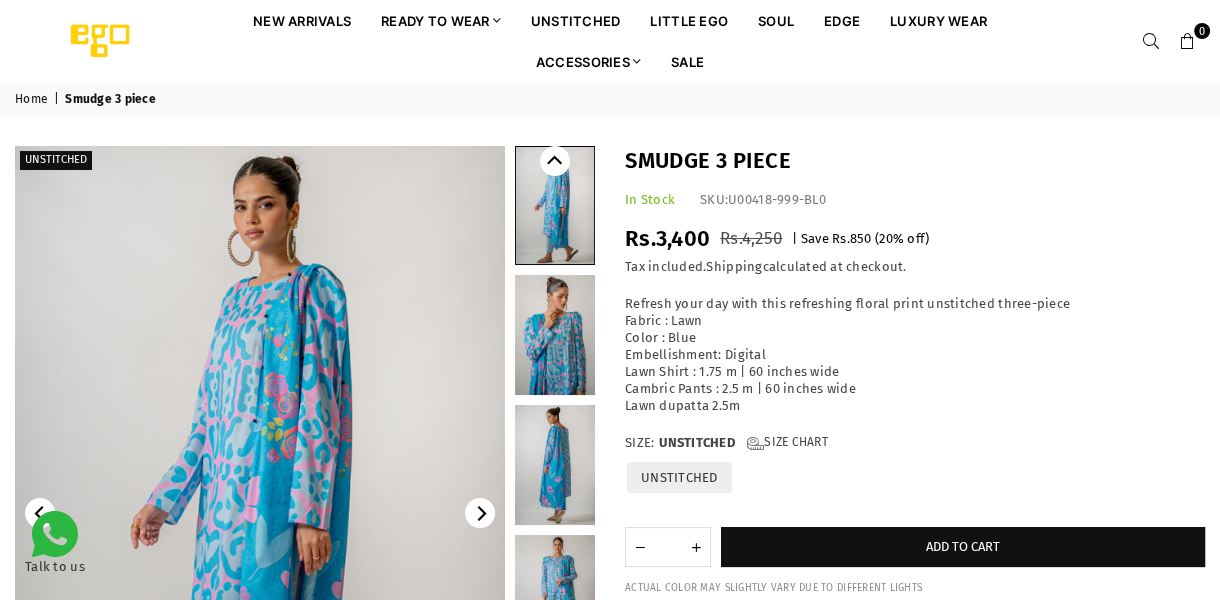 click at bounding box center (555, 335) 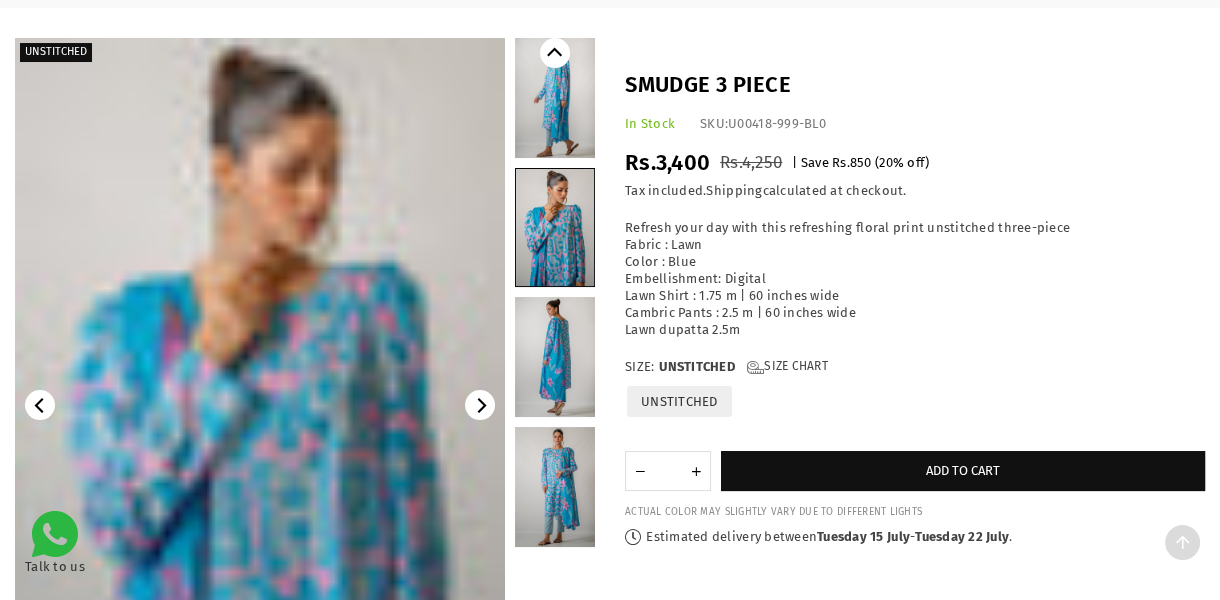 scroll, scrollTop: 1, scrollLeft: 0, axis: vertical 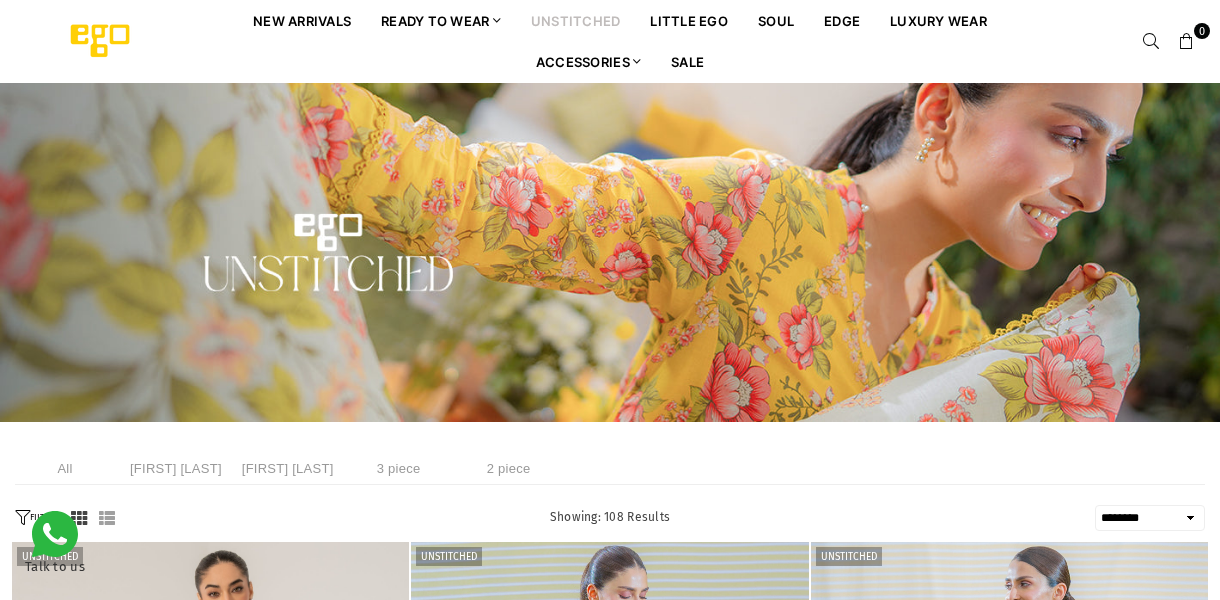 select on "******" 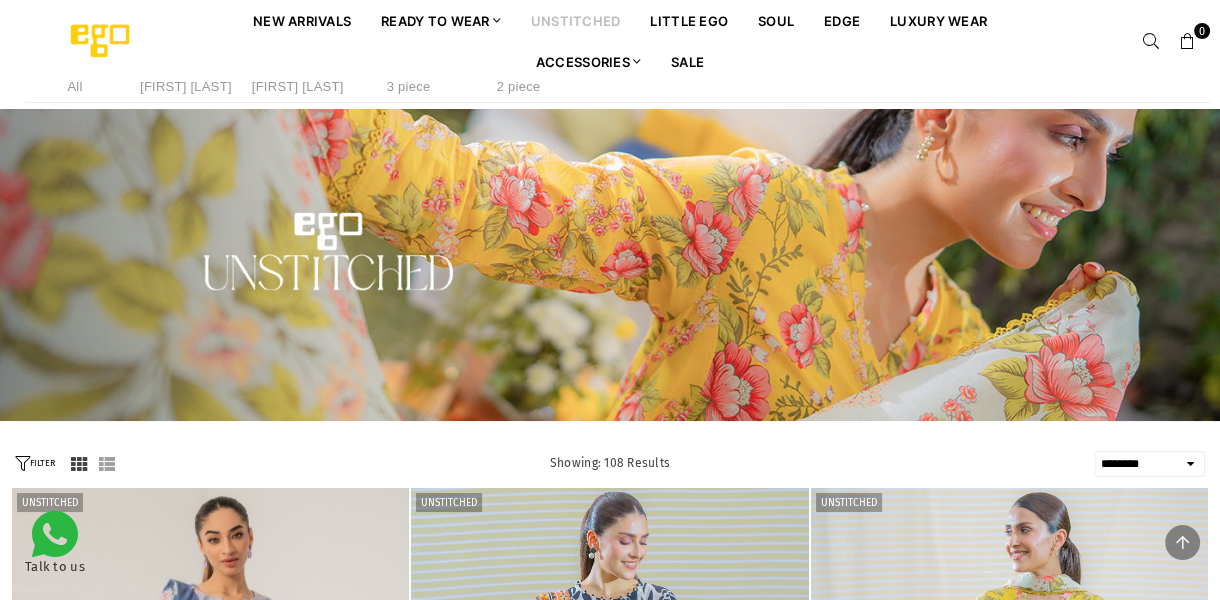 scroll, scrollTop: 321, scrollLeft: 0, axis: vertical 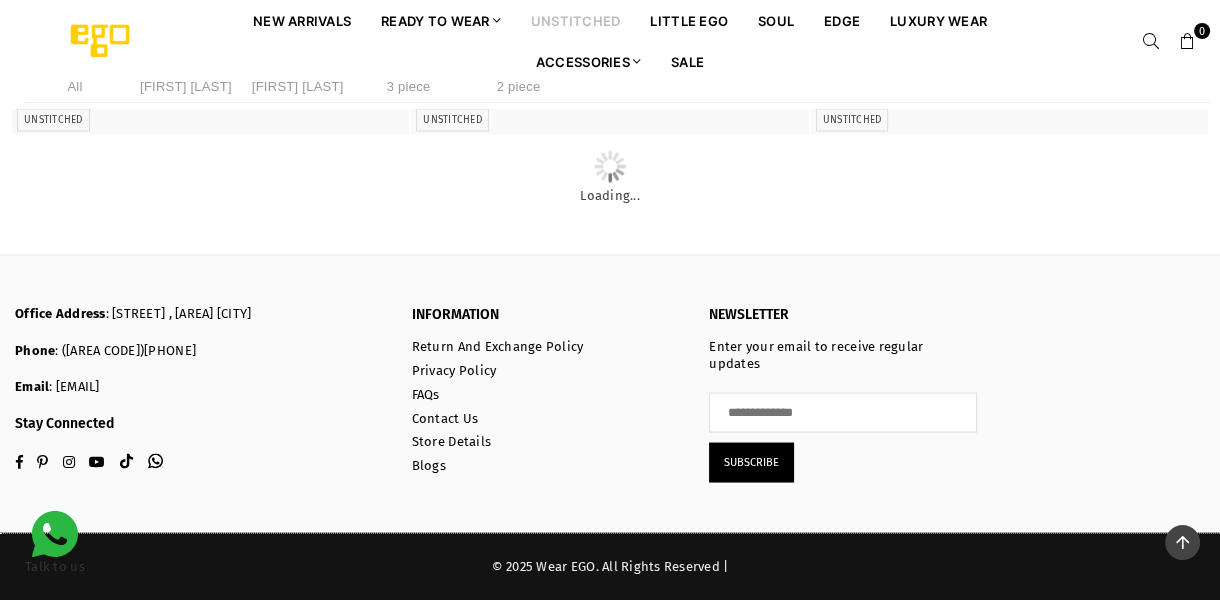 click at bounding box center (211, -124) 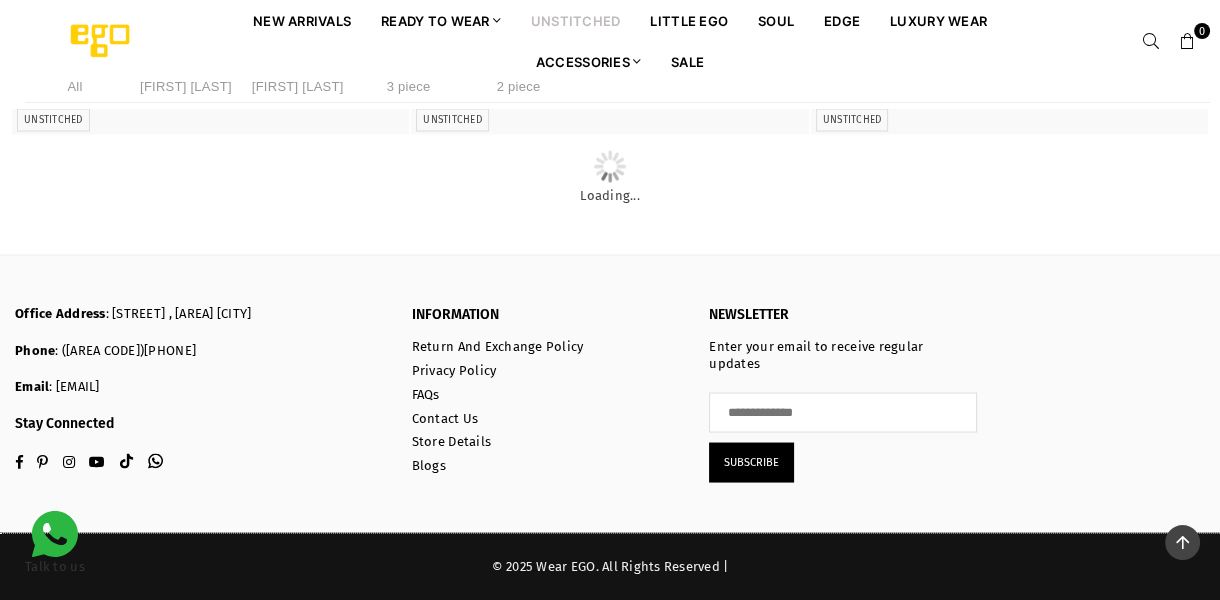scroll, scrollTop: 10001, scrollLeft: 0, axis: vertical 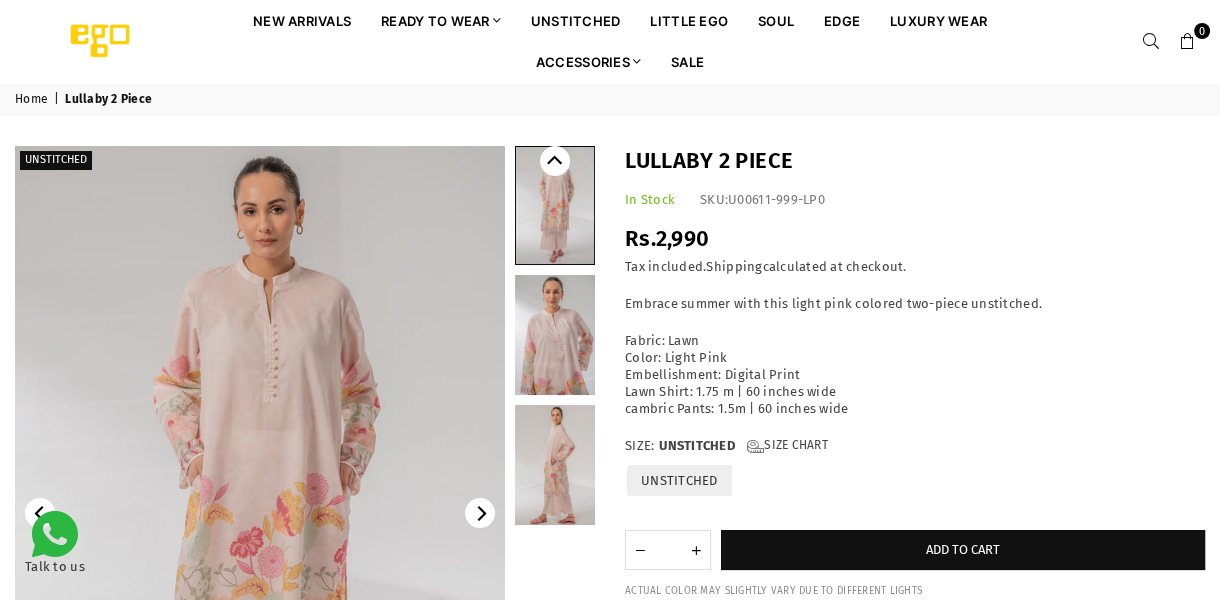 click at bounding box center (555, 465) 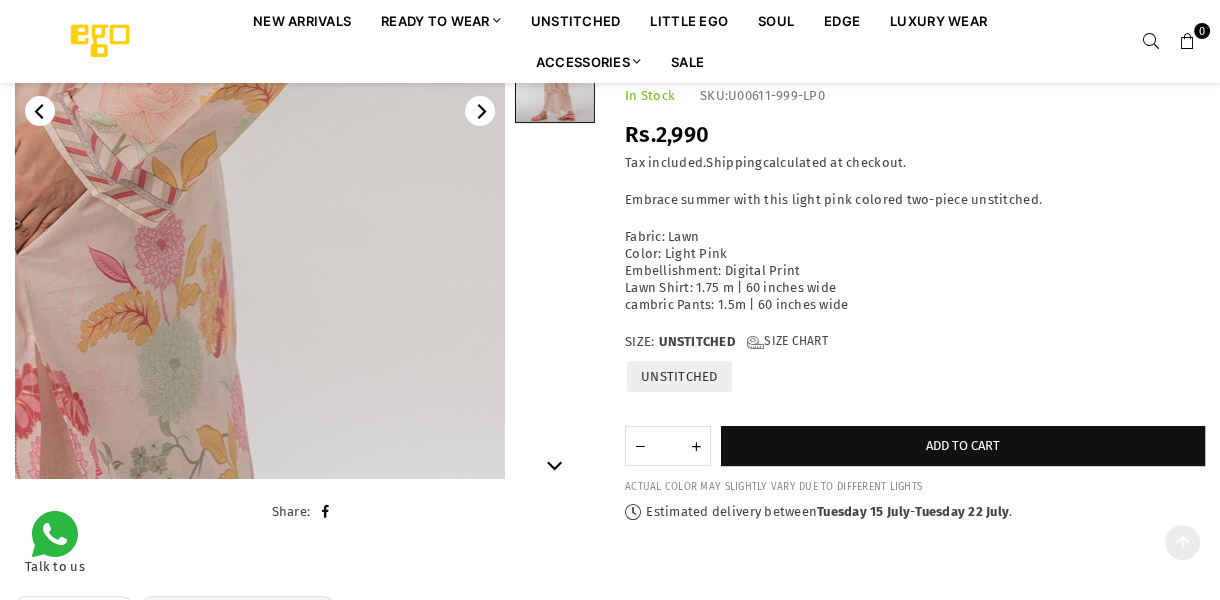 scroll, scrollTop: 401, scrollLeft: 0, axis: vertical 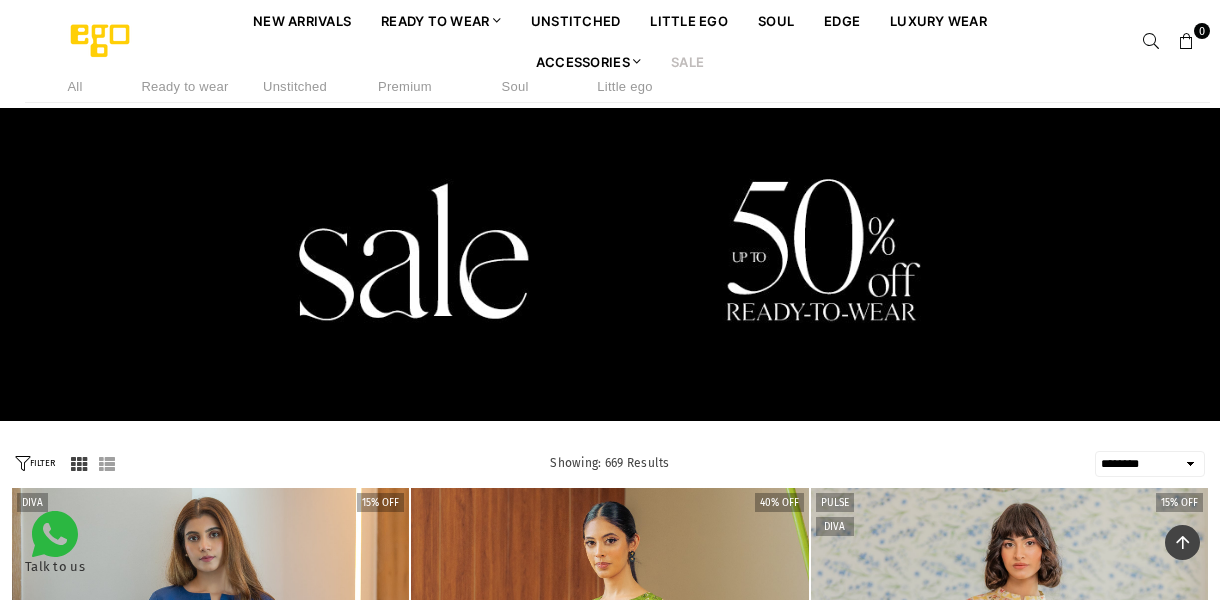 select on "******" 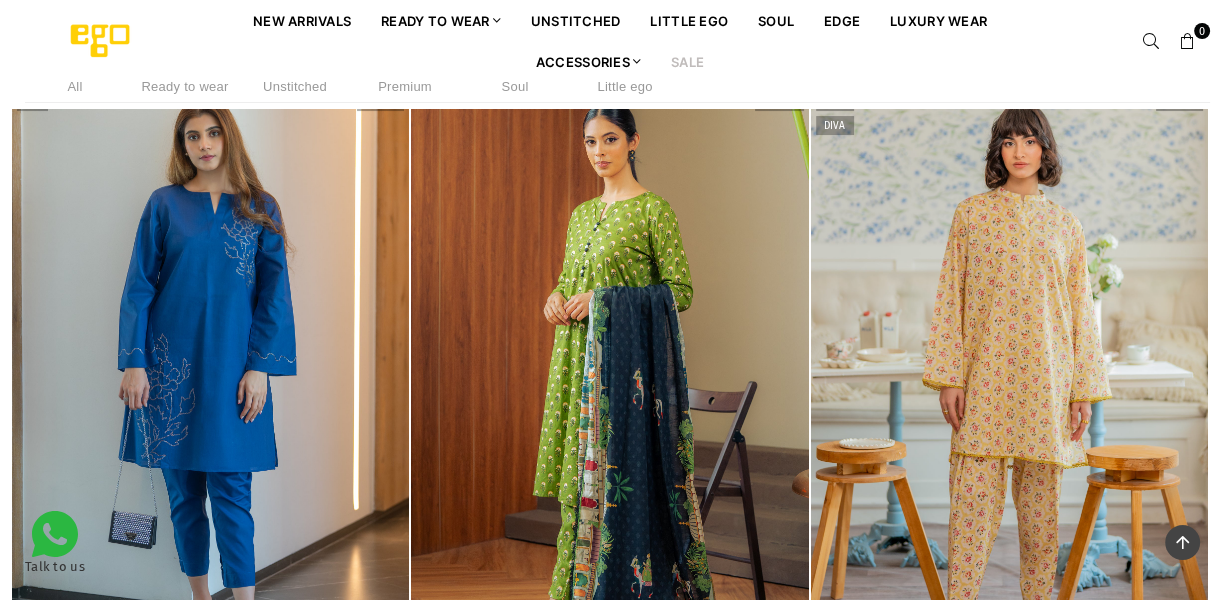 scroll, scrollTop: 401, scrollLeft: 0, axis: vertical 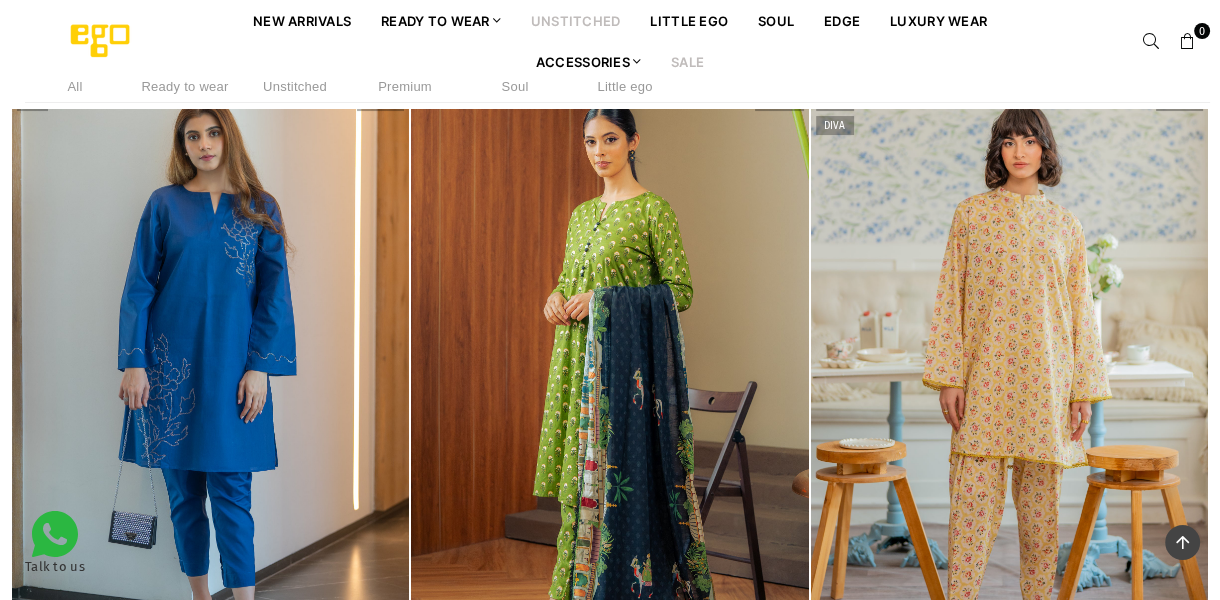 click on "unstitched" at bounding box center (576, 20) 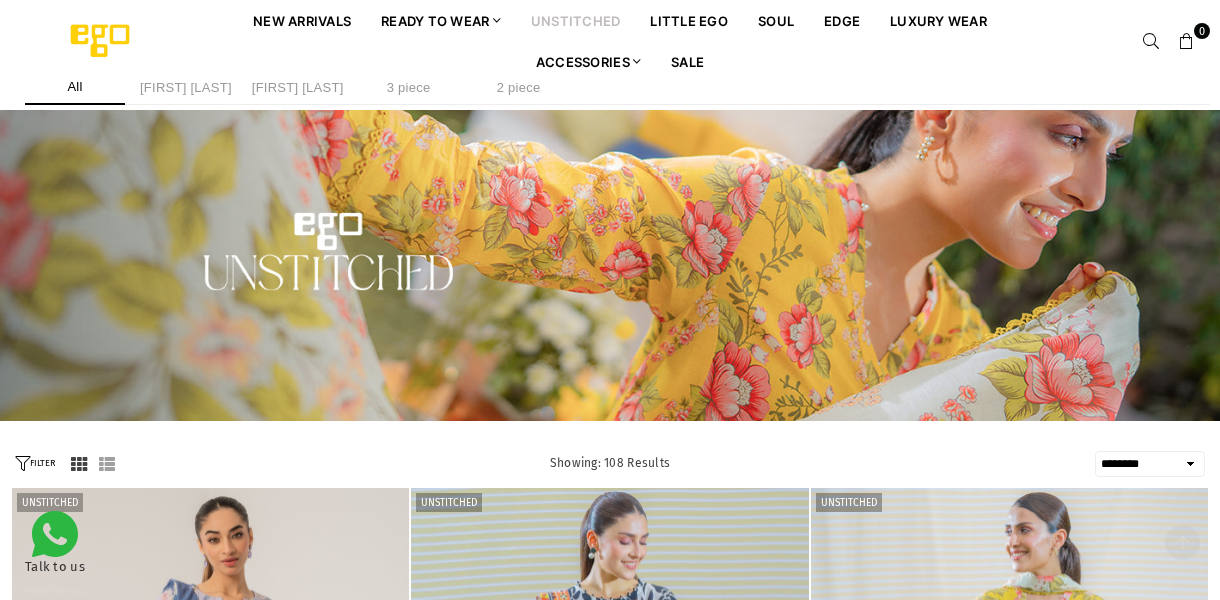 select on "******" 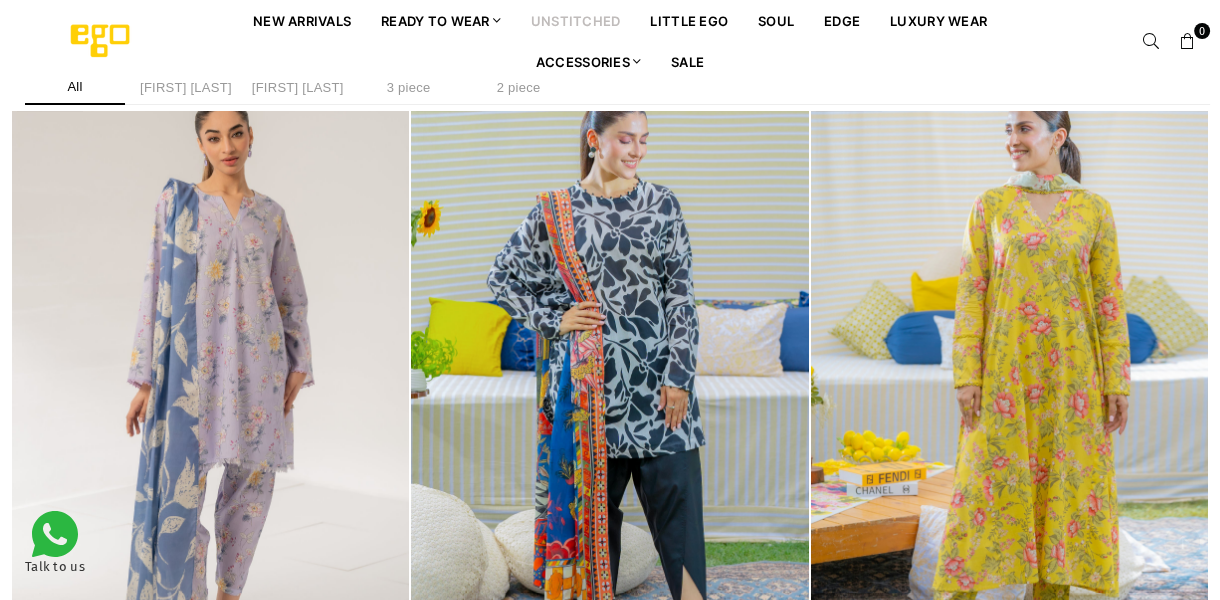scroll, scrollTop: 401, scrollLeft: 0, axis: vertical 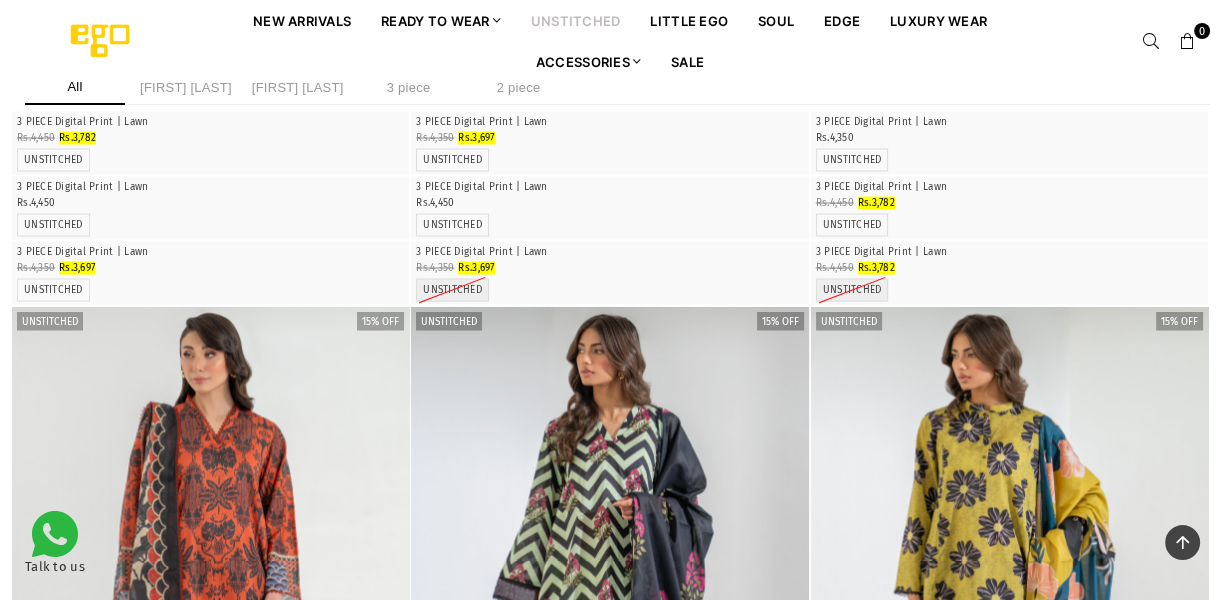 click at bounding box center [610, -539] 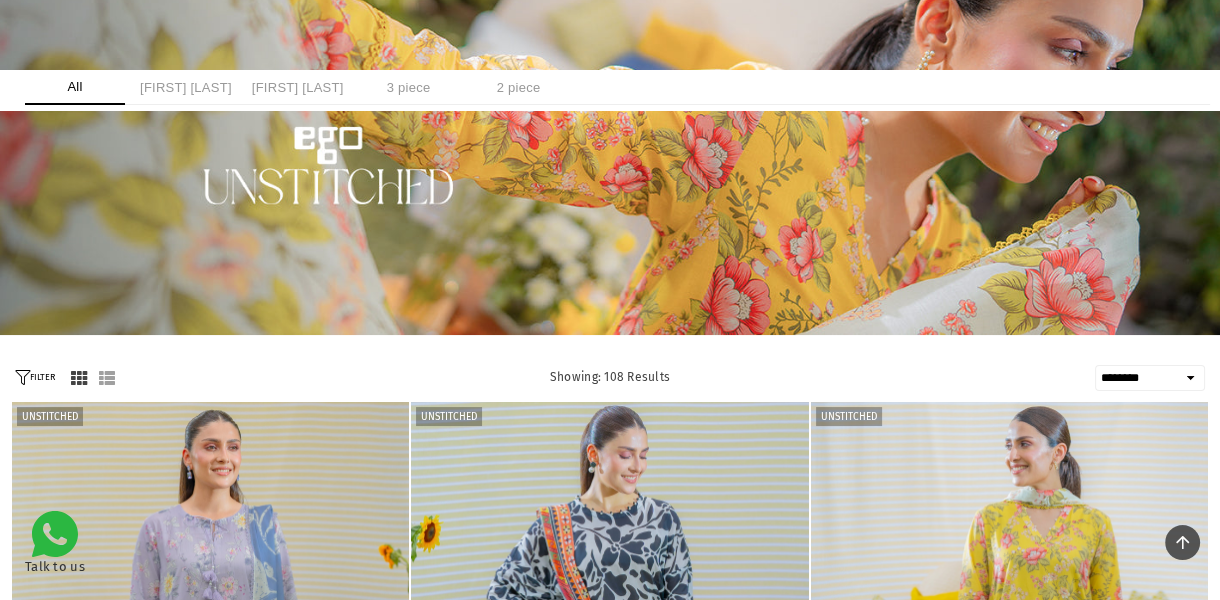 scroll, scrollTop: 0, scrollLeft: 0, axis: both 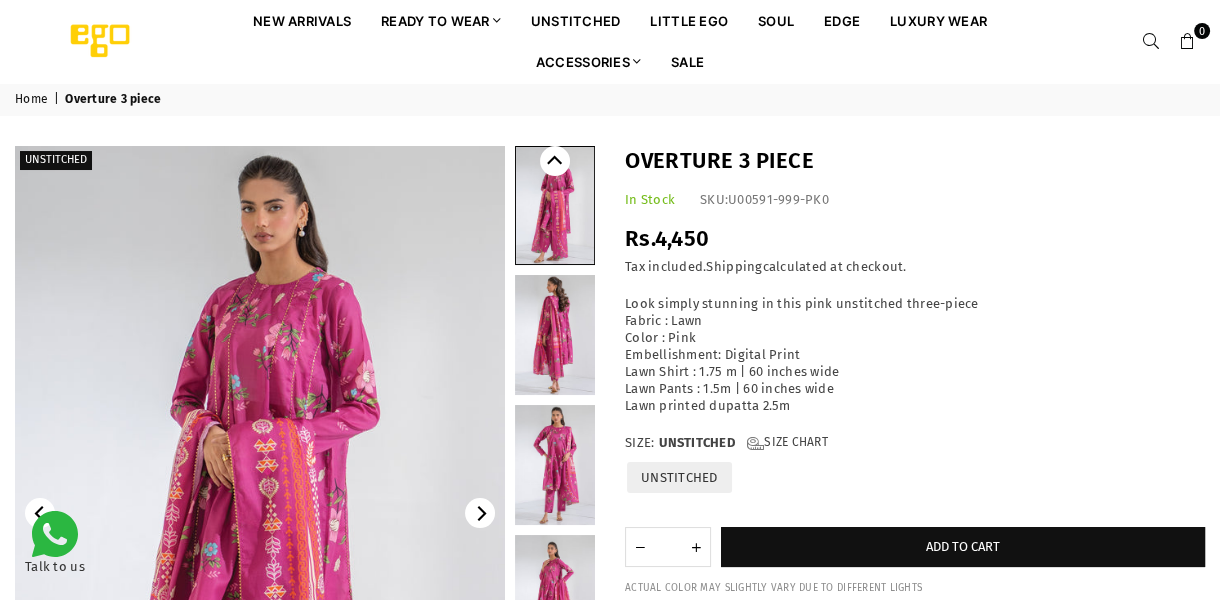 click 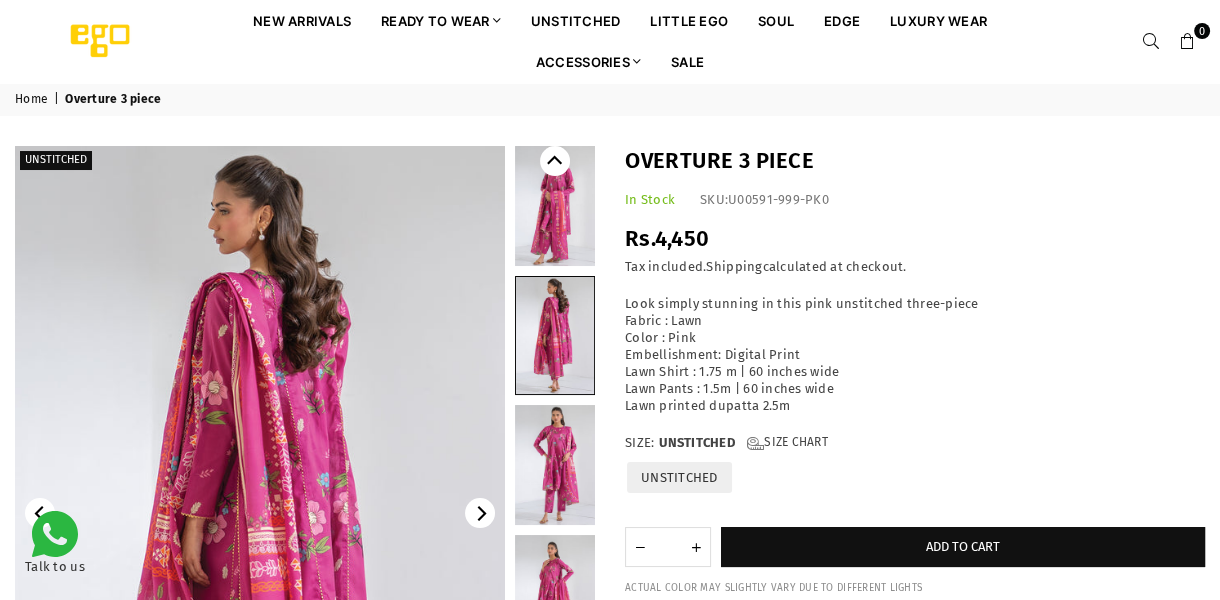 click 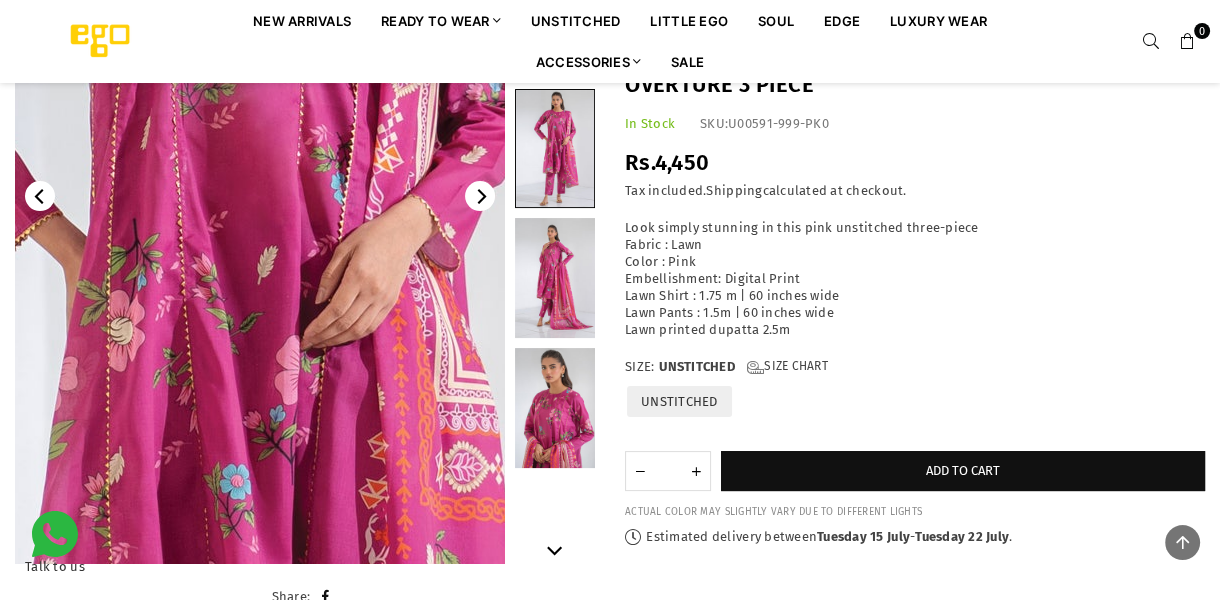 scroll, scrollTop: 321, scrollLeft: 0, axis: vertical 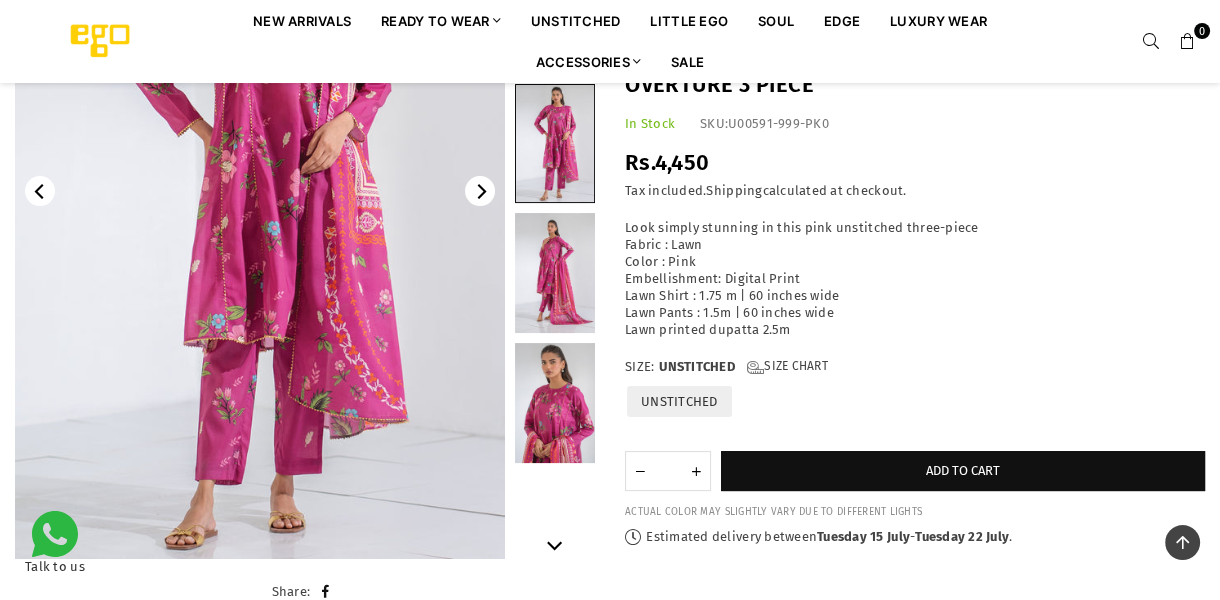 click 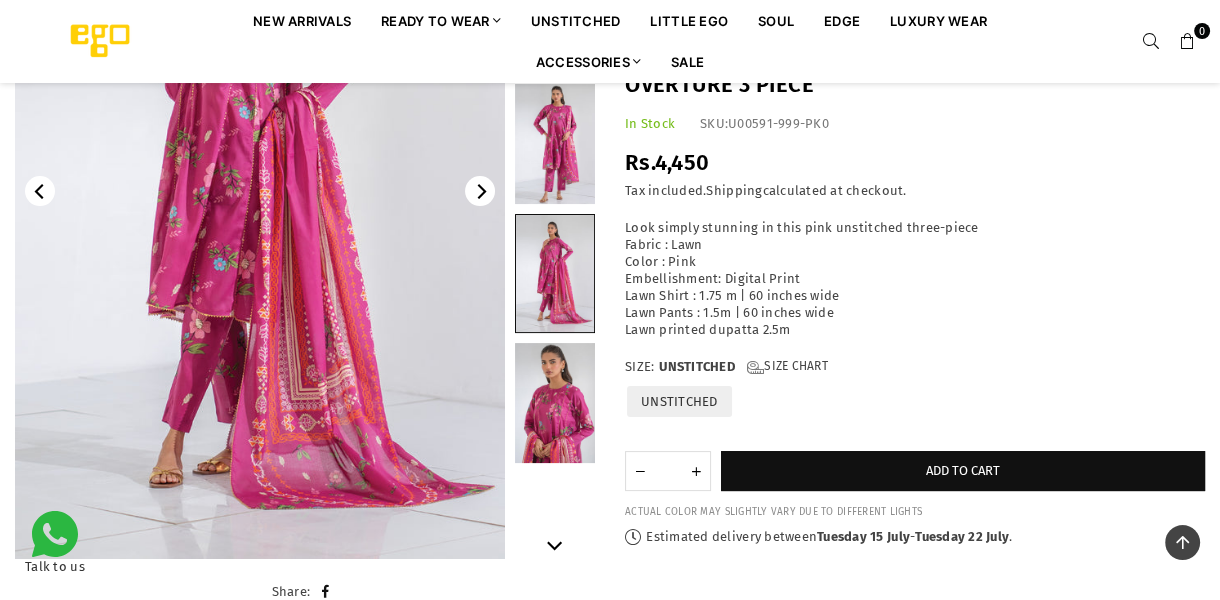 click 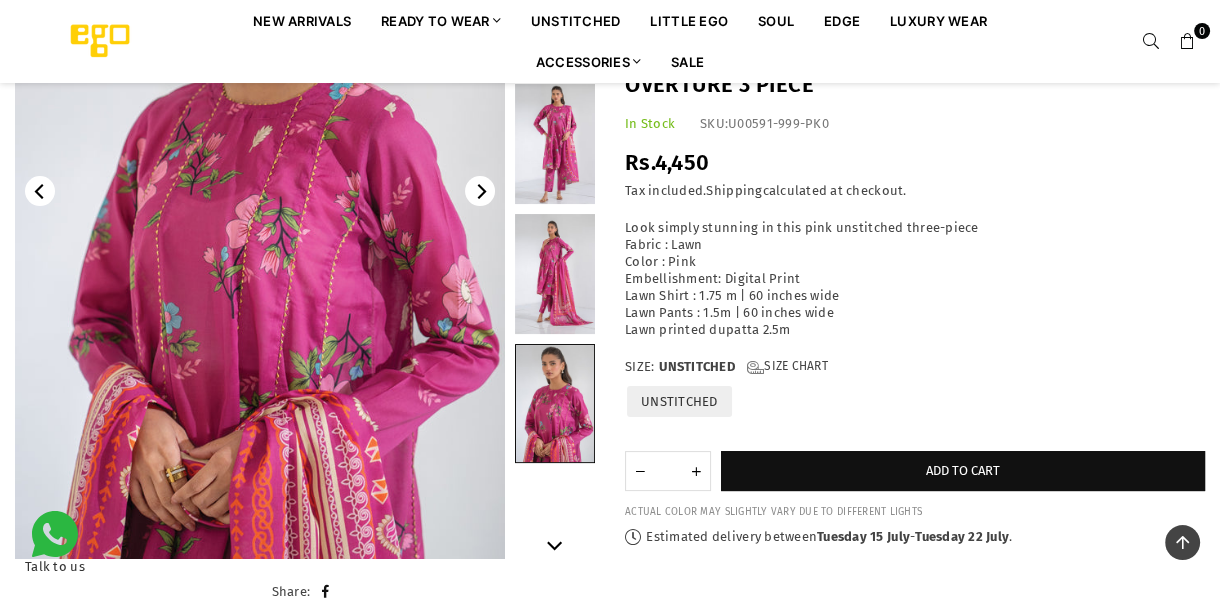click 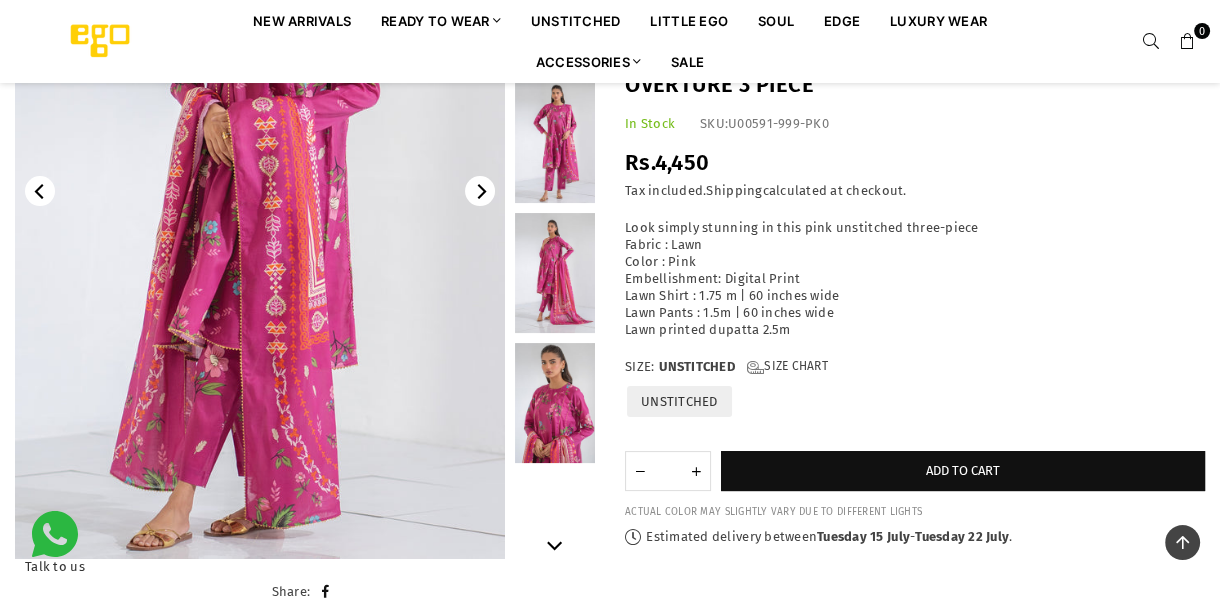click 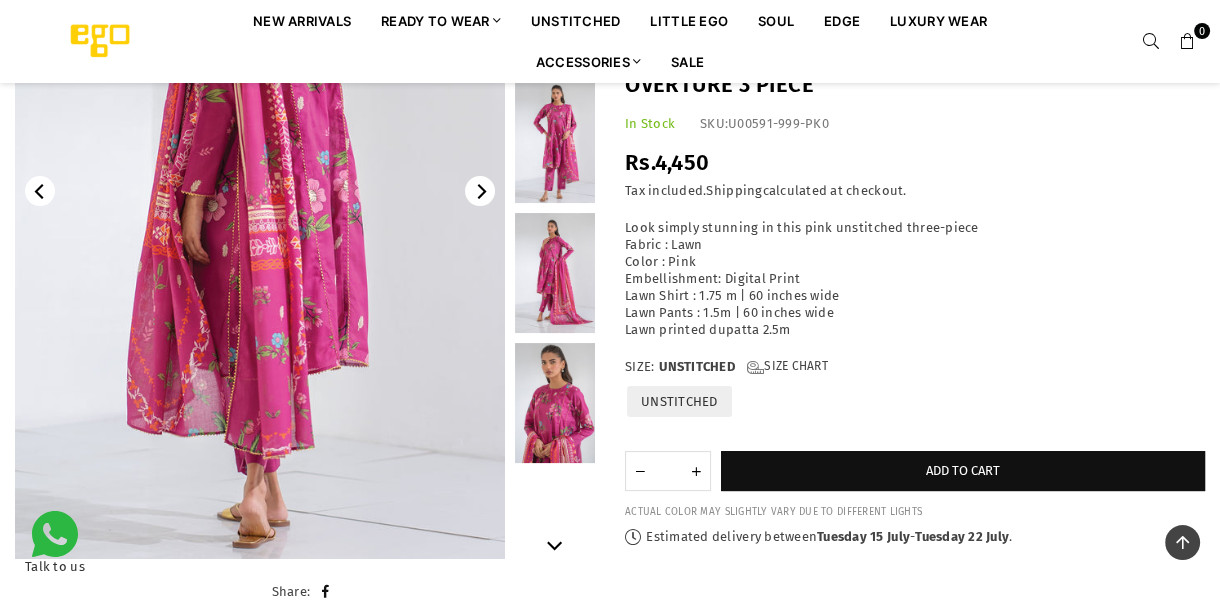 click 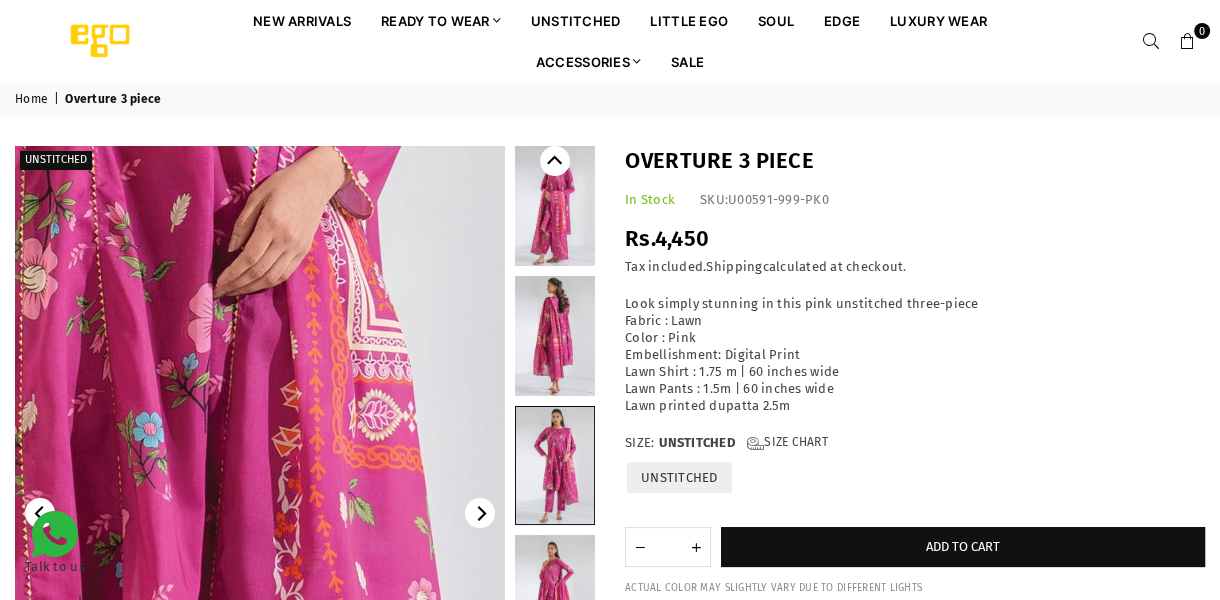 scroll, scrollTop: 0, scrollLeft: 0, axis: both 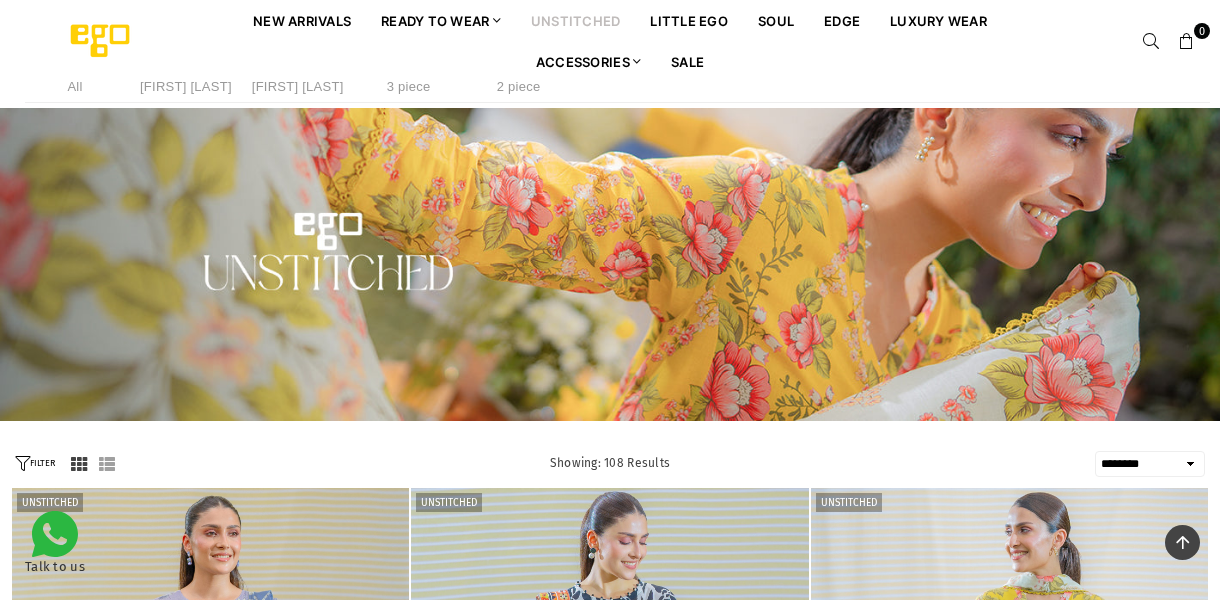 select on "******" 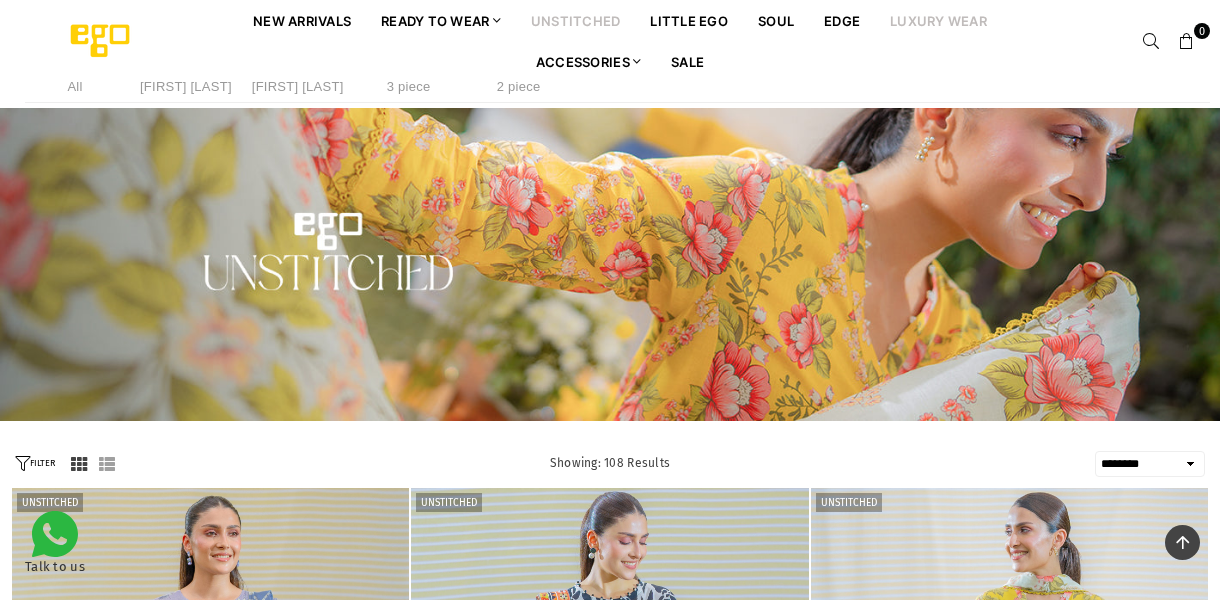 scroll, scrollTop: 10001, scrollLeft: 0, axis: vertical 